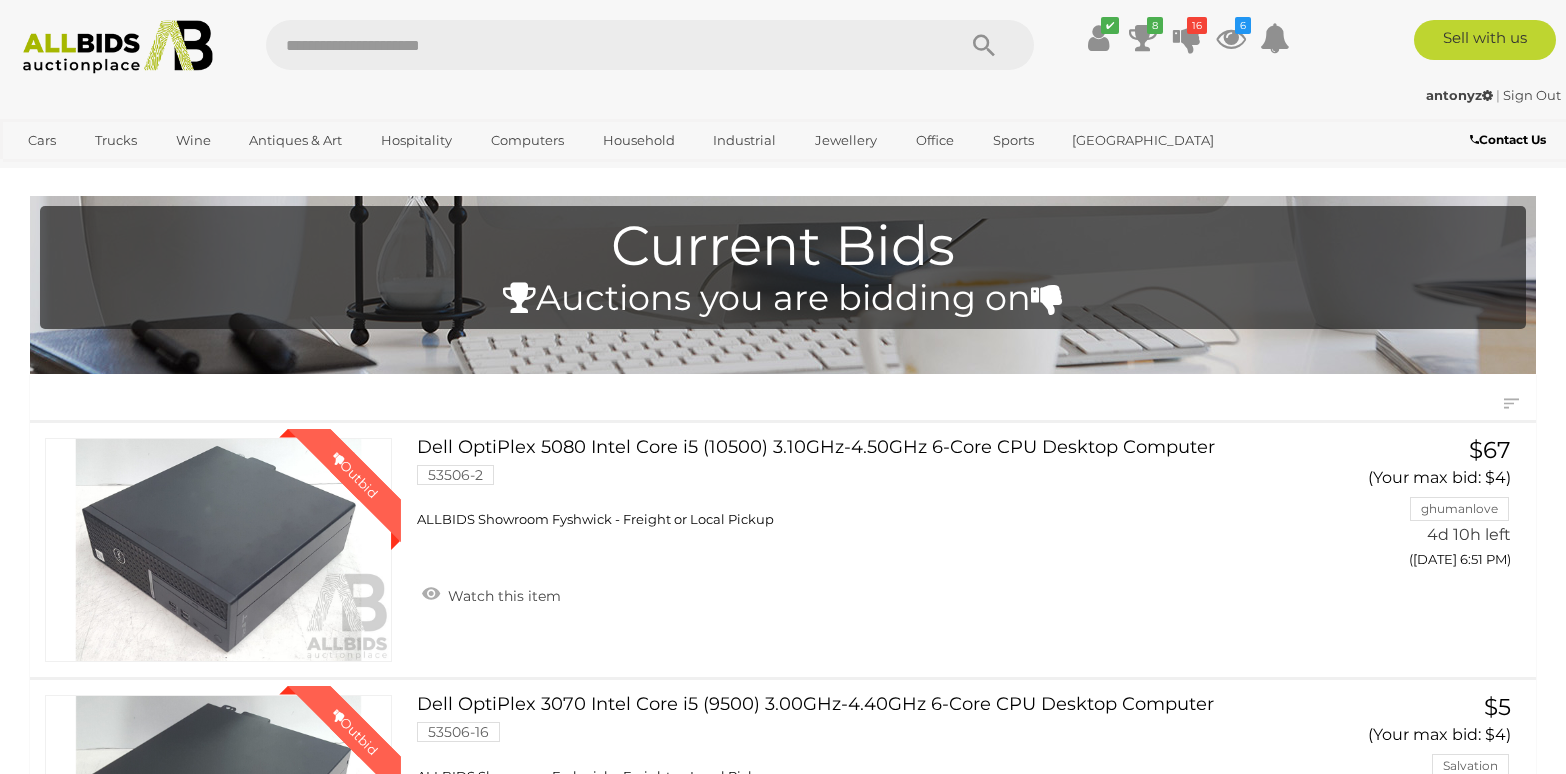 scroll, scrollTop: 0, scrollLeft: 0, axis: both 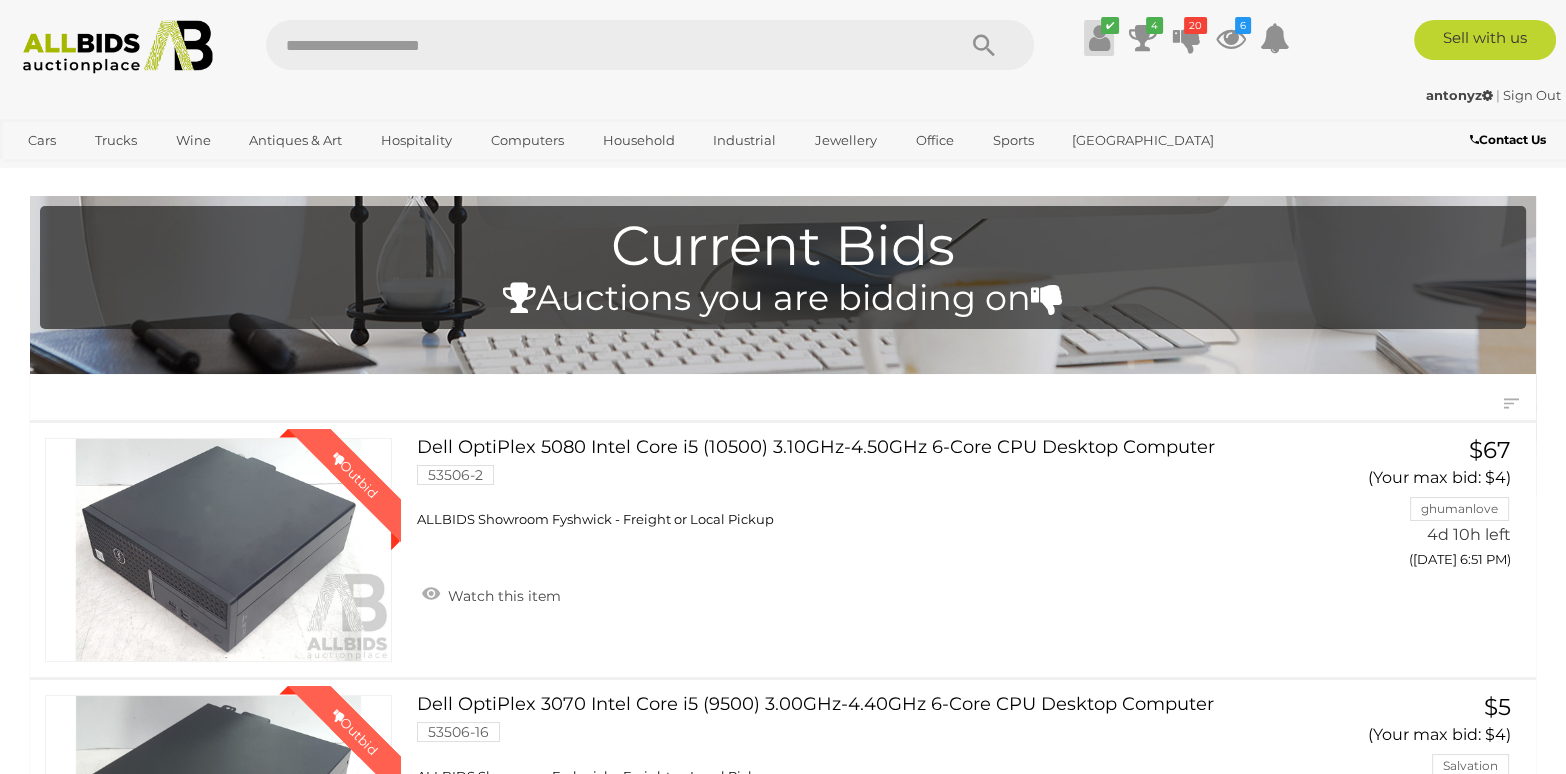 click at bounding box center (1098, 38) 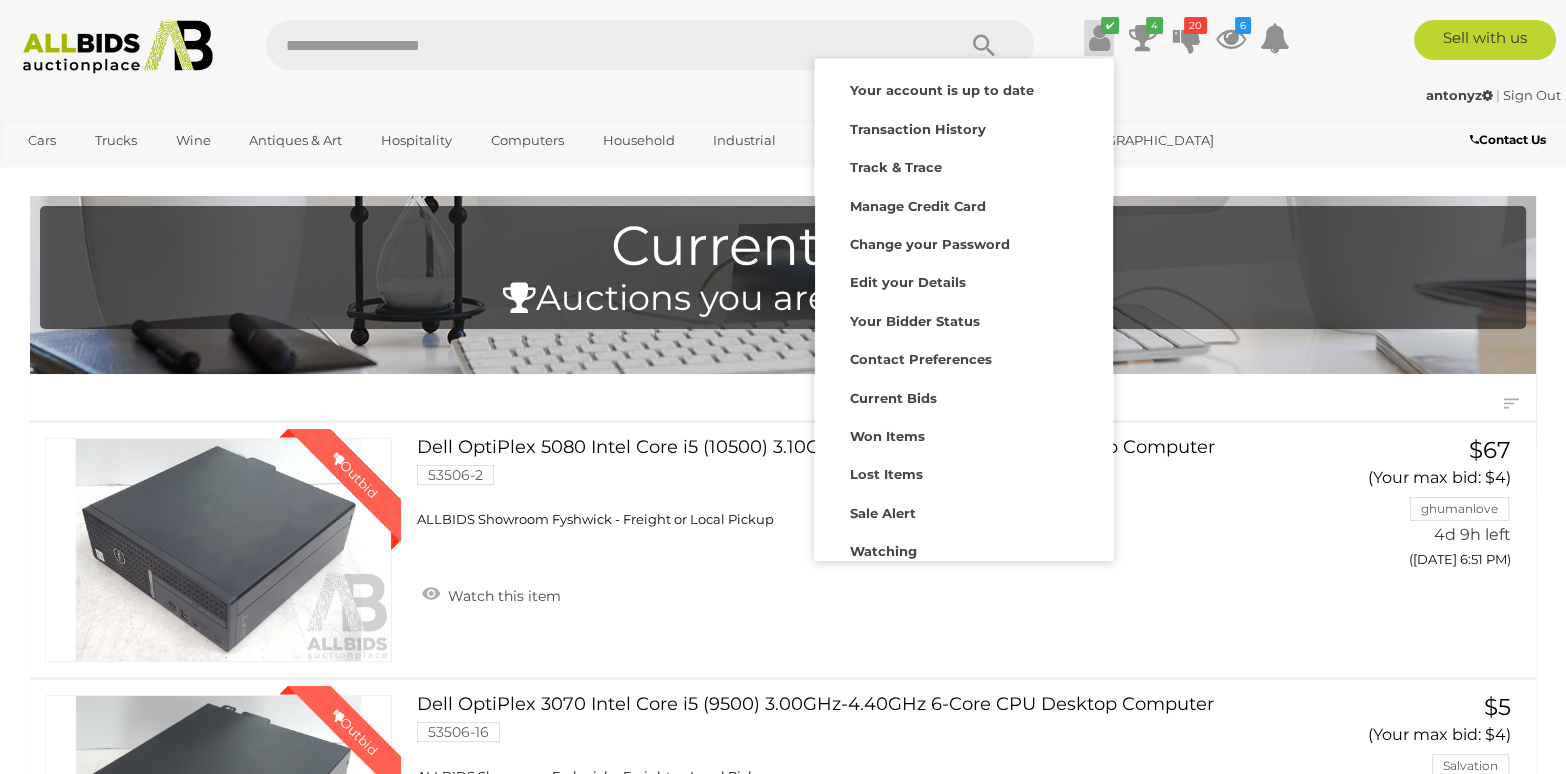 click on "antonyz
|
Sign Out" at bounding box center [783, 95] 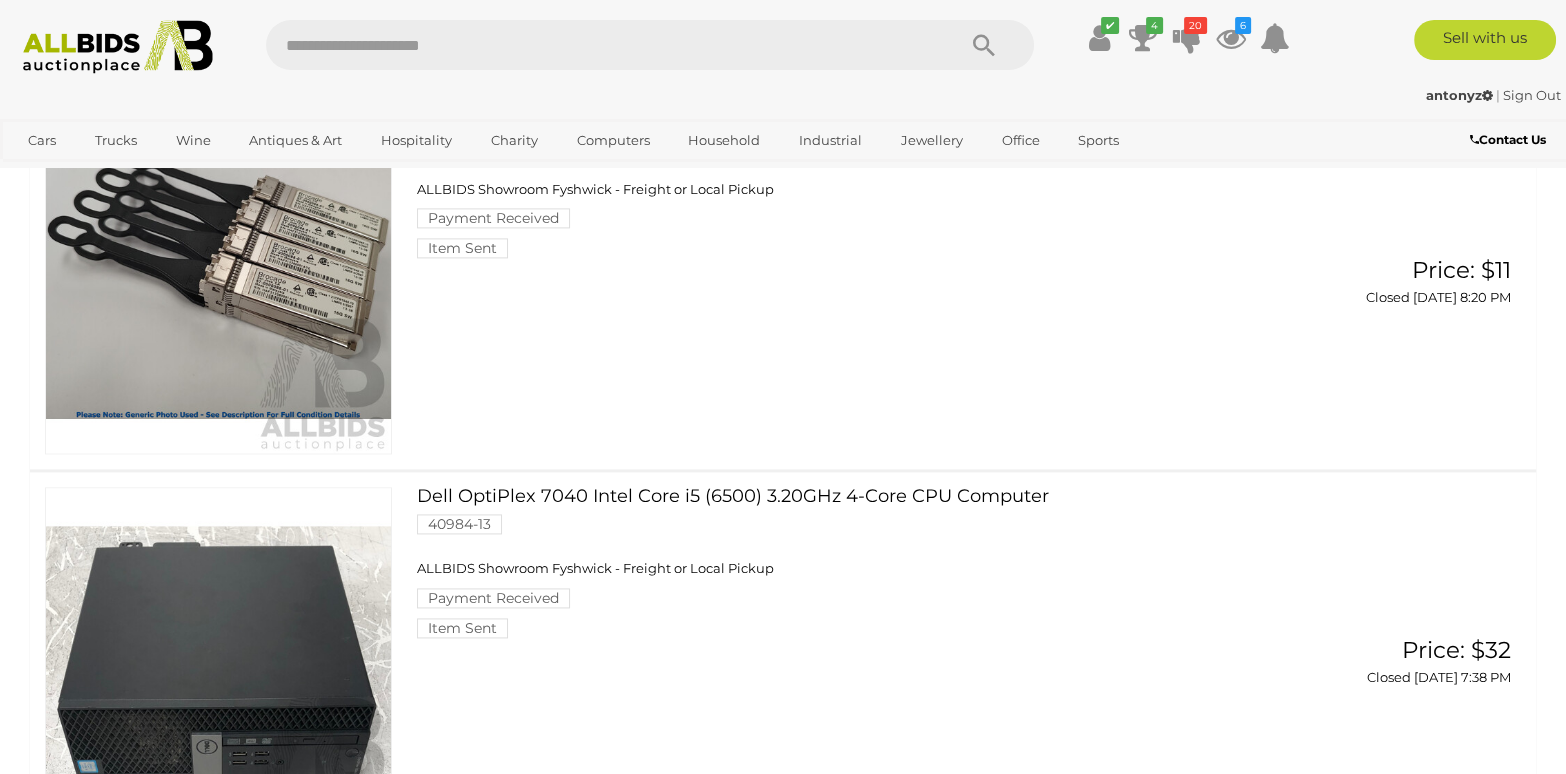 scroll, scrollTop: 3599, scrollLeft: 0, axis: vertical 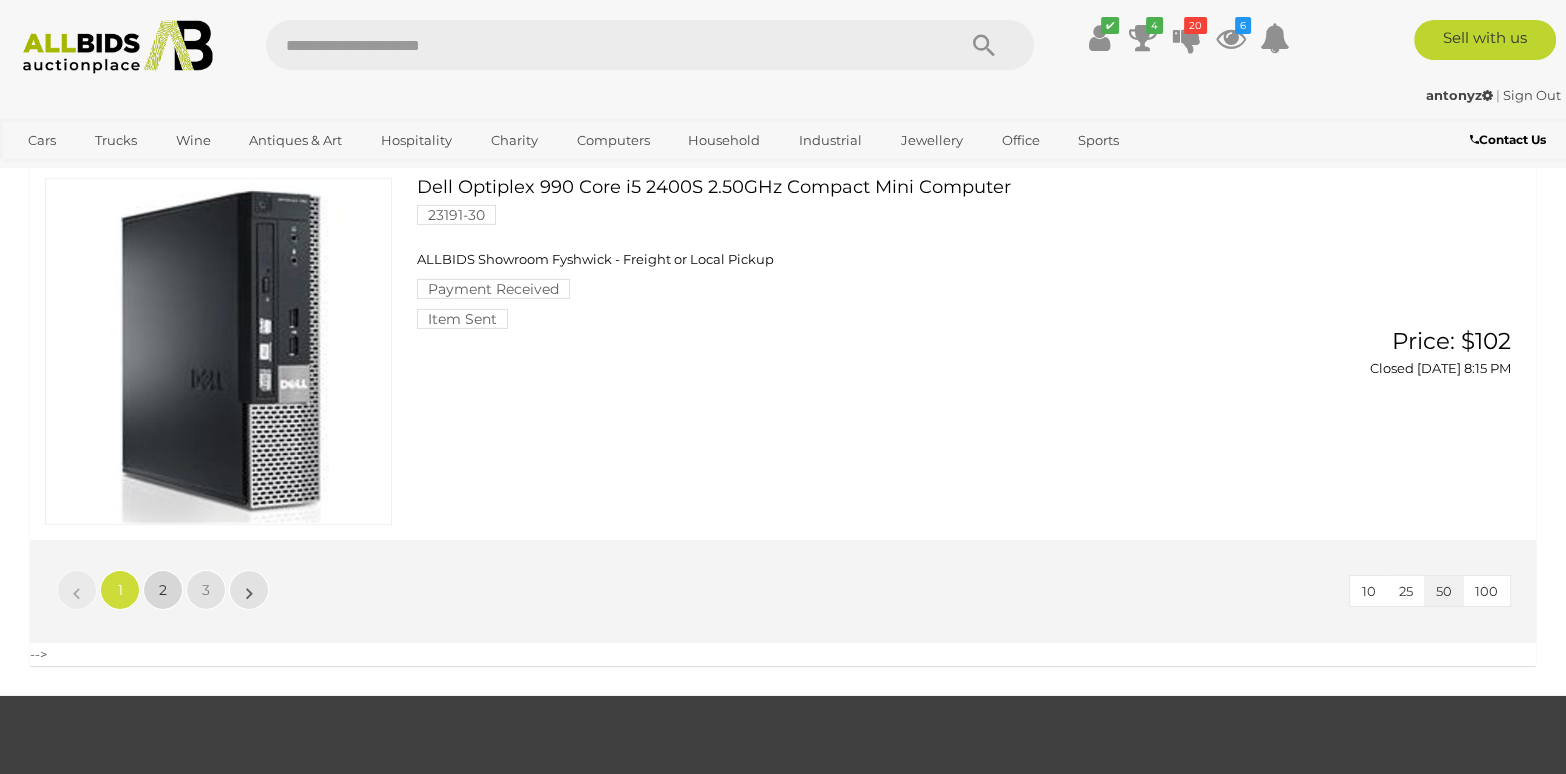 click on "2" at bounding box center (163, 590) 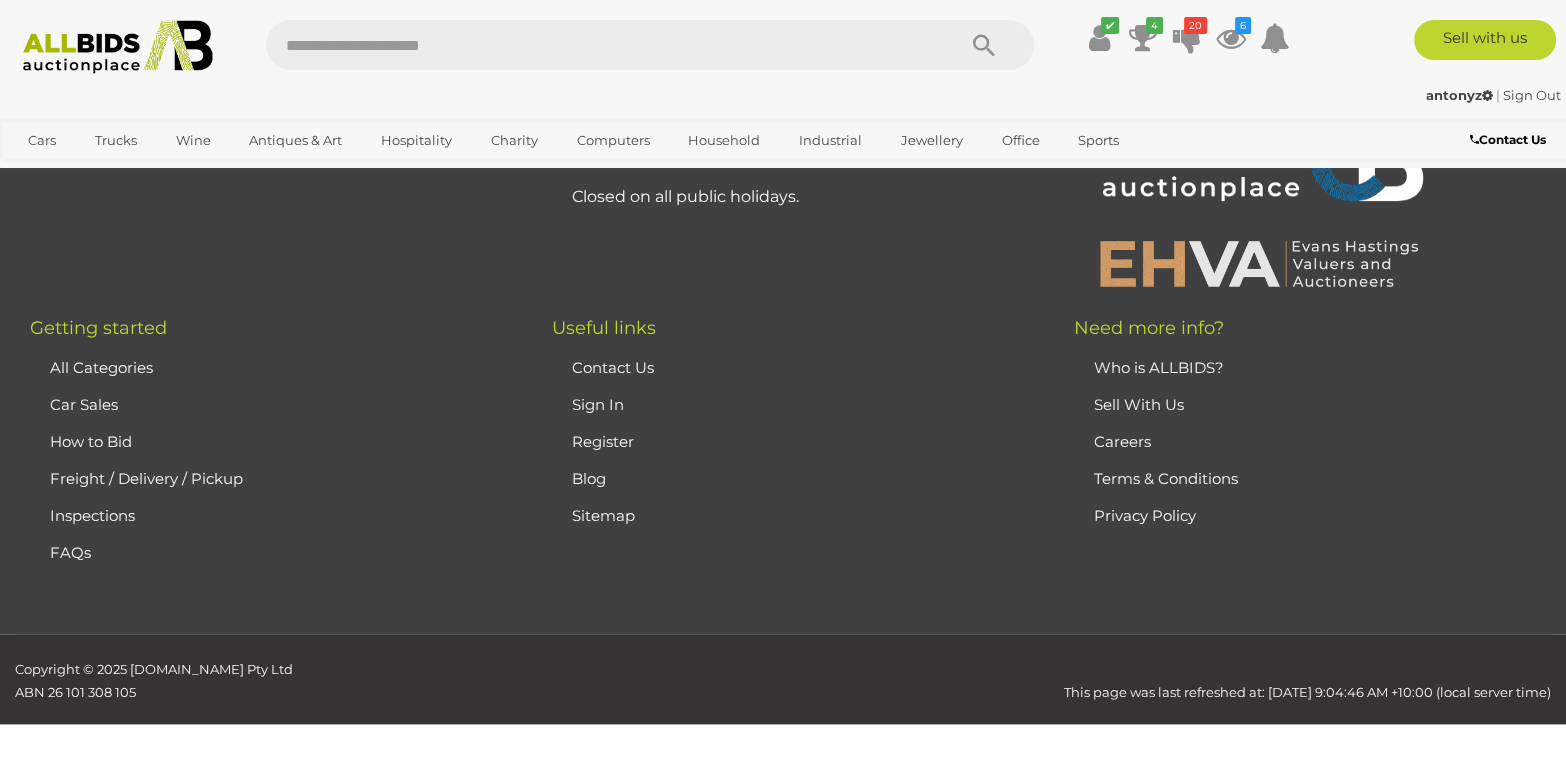 scroll, scrollTop: 14699, scrollLeft: 0, axis: vertical 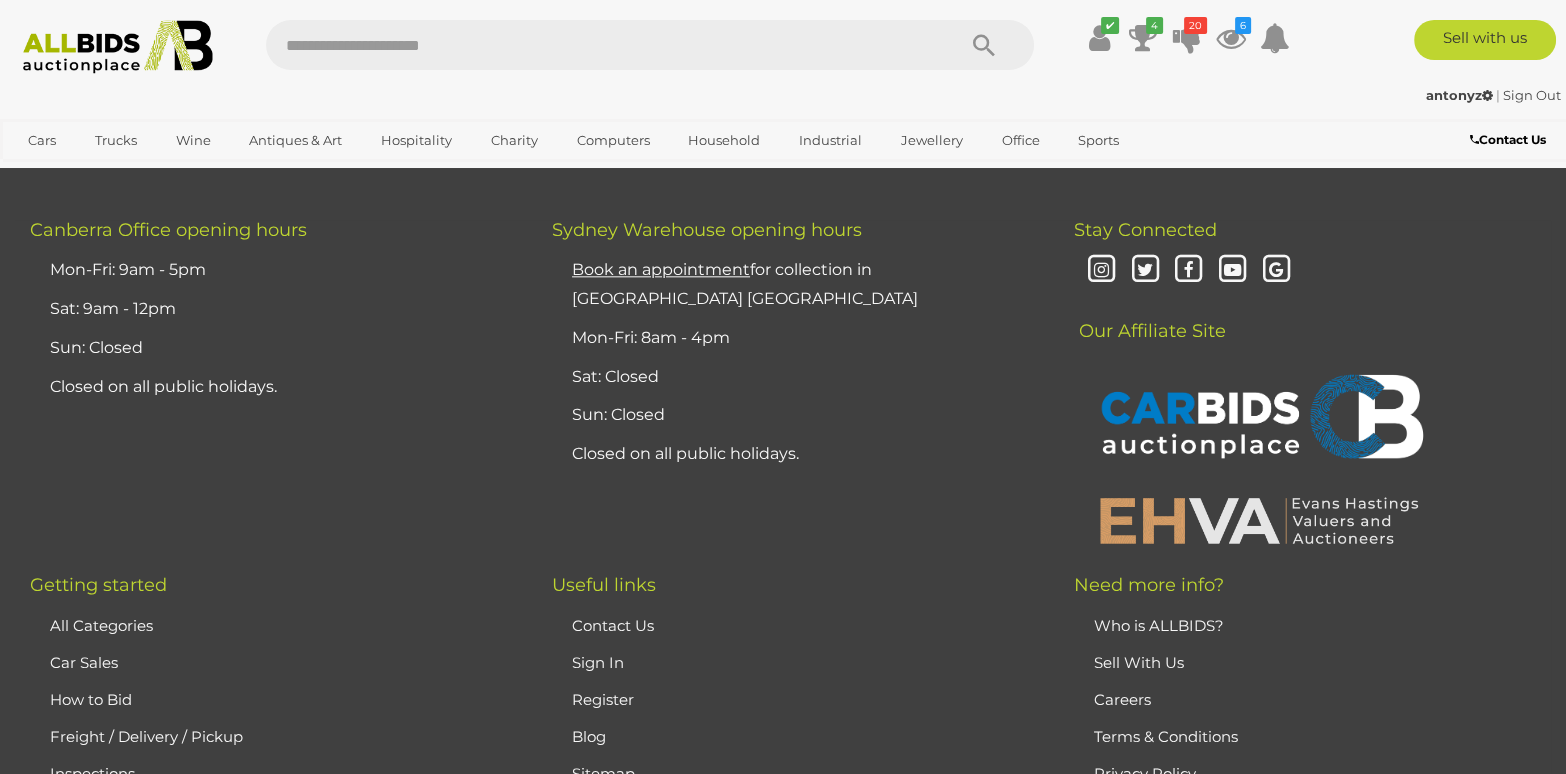 click on "»" at bounding box center [249, 7] 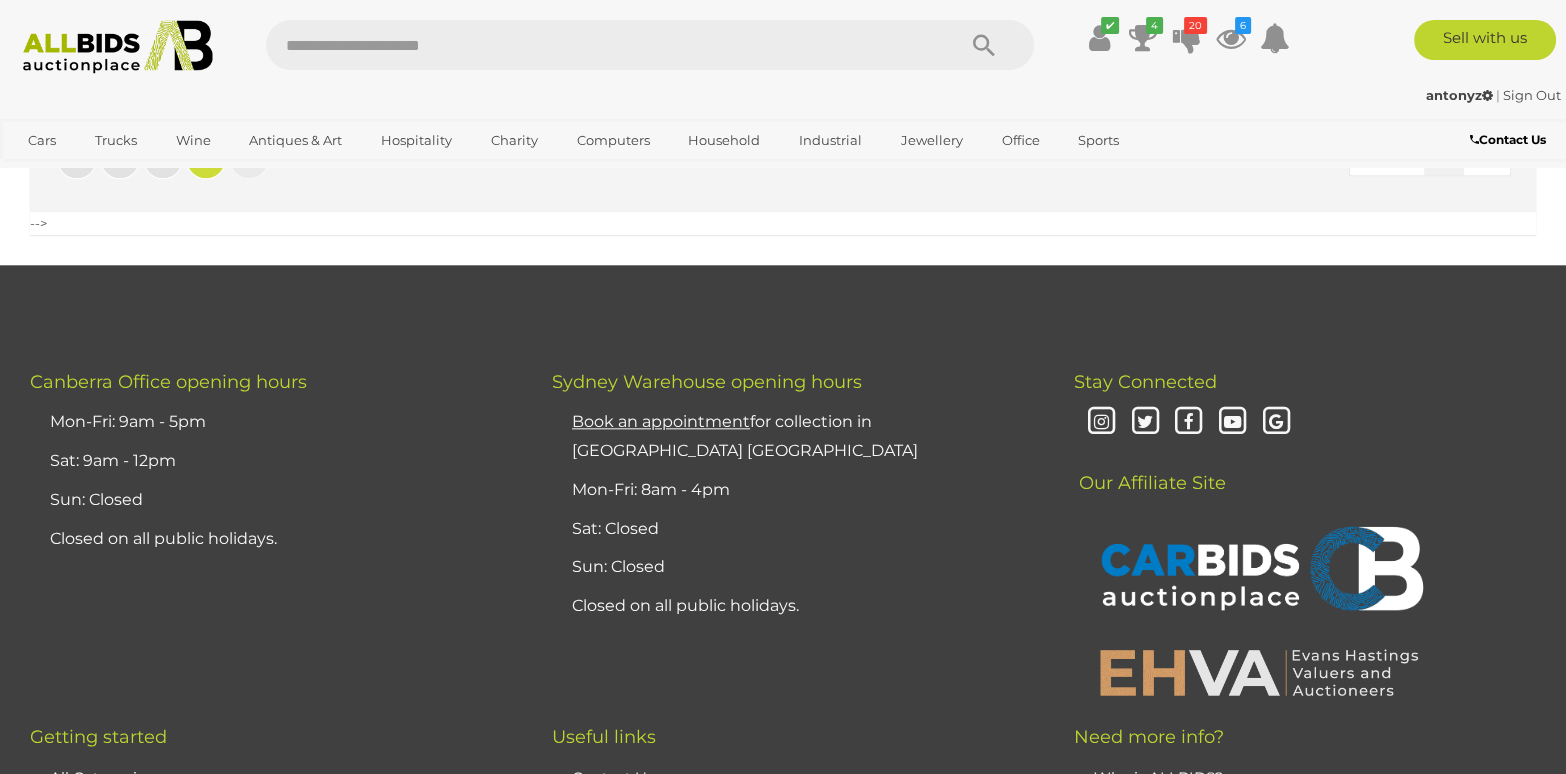 scroll, scrollTop: 2700, scrollLeft: 0, axis: vertical 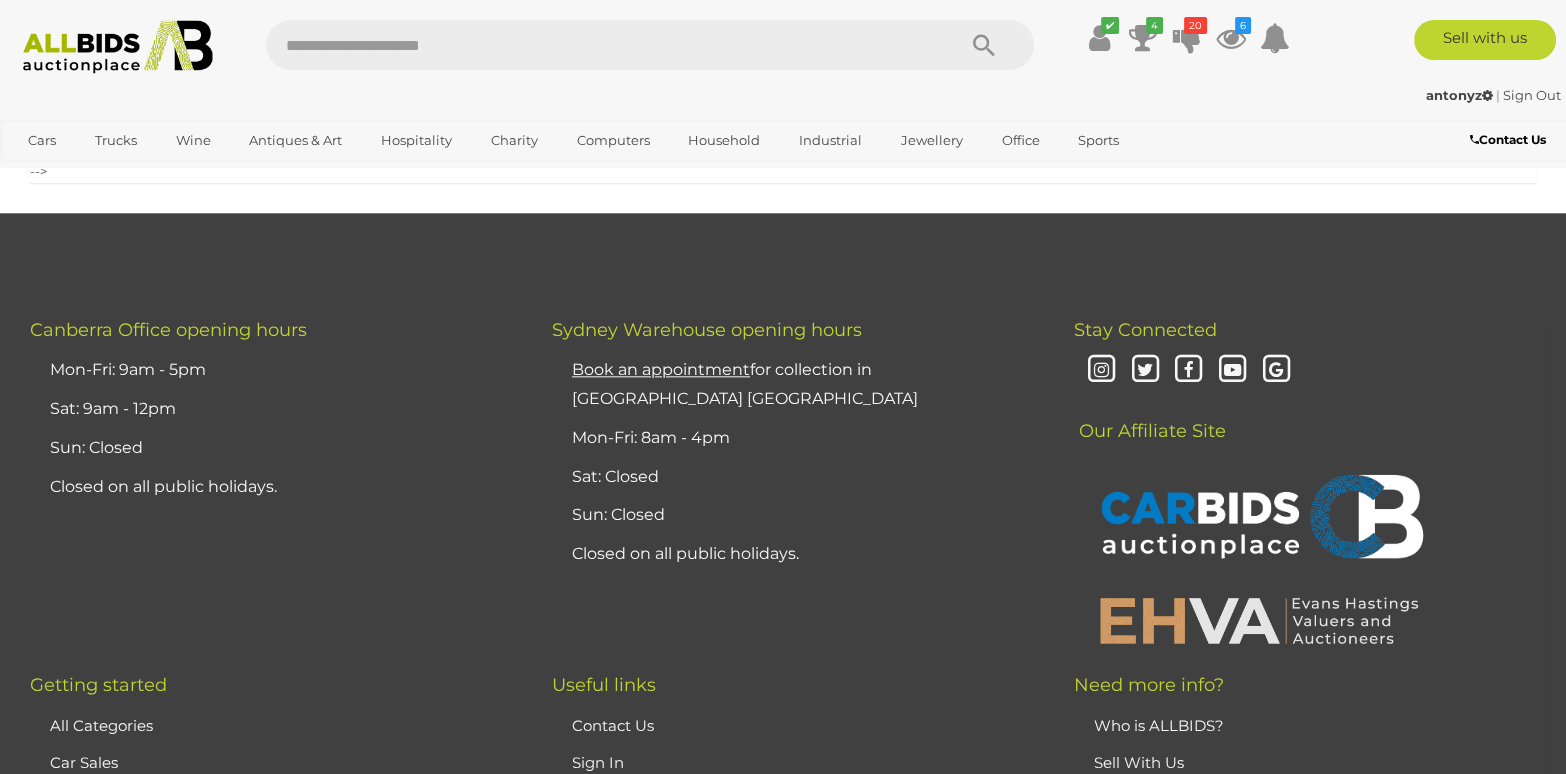 click on "1" at bounding box center (120, 107) 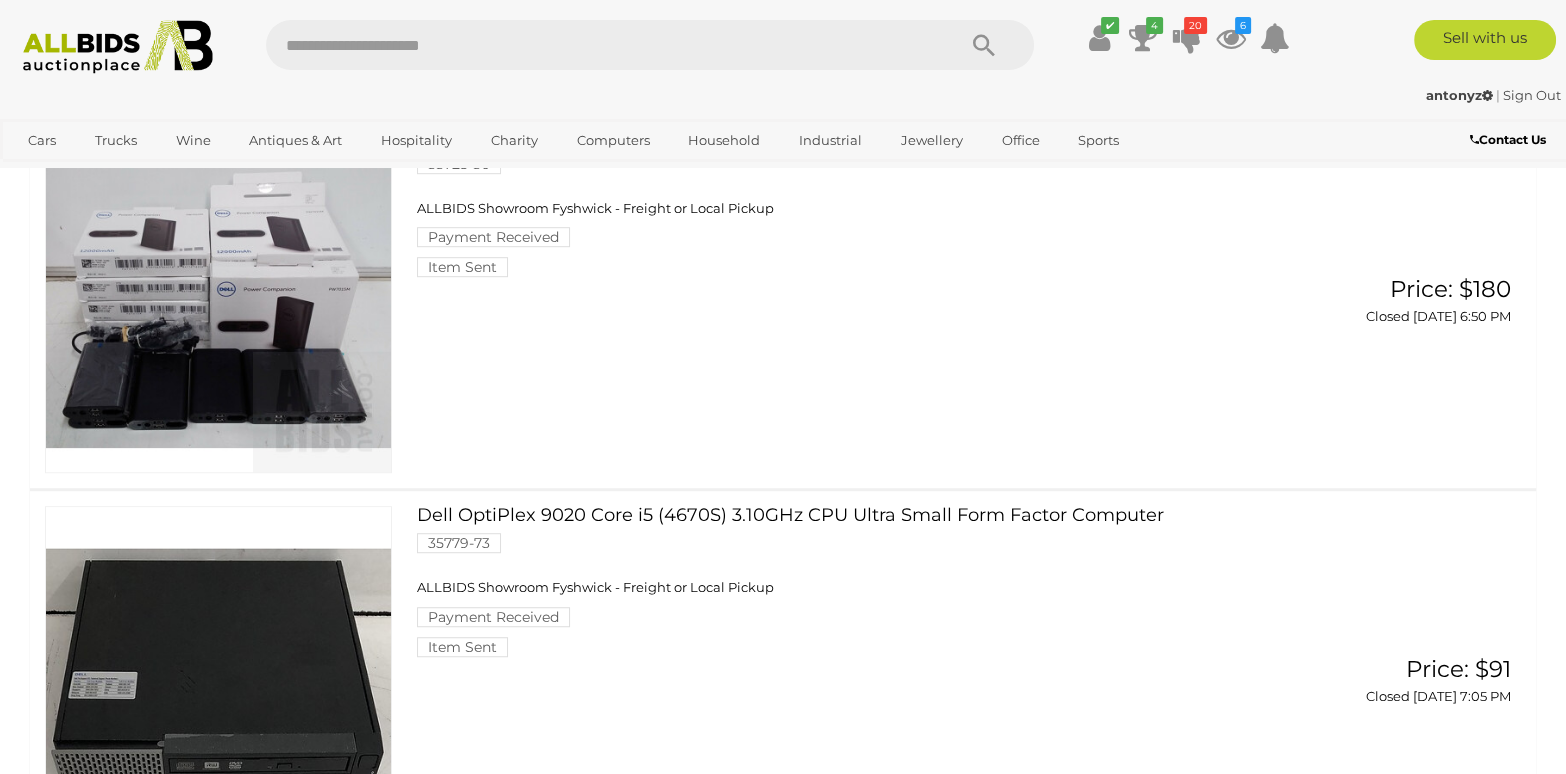 scroll, scrollTop: 11200, scrollLeft: 0, axis: vertical 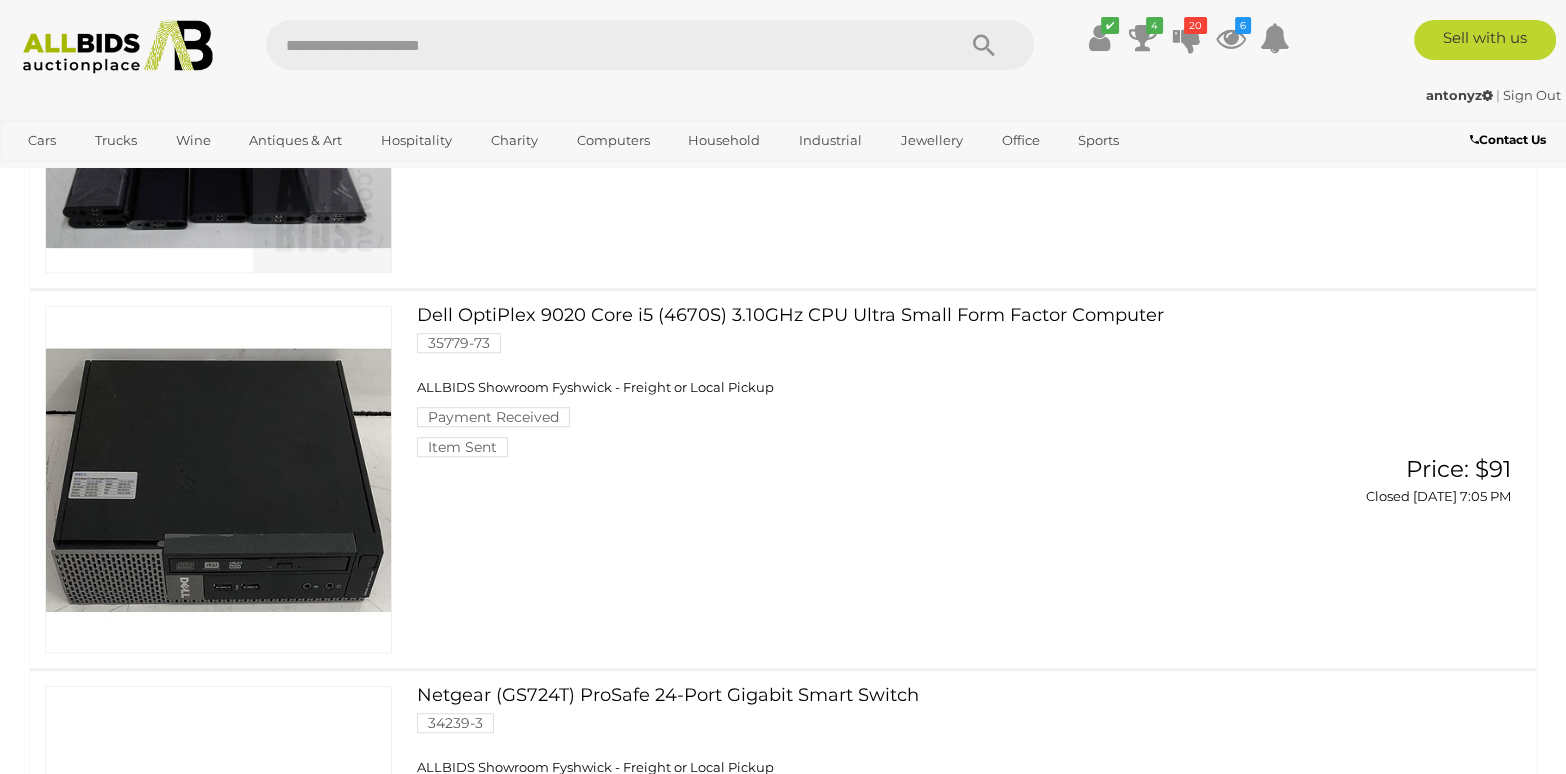 click on "Dell OptiPlex 9020 Core i5 (4670S) 3.10GHz CPU Ultra Small Form Factor Computer
35779-73
ALLBIDS Showroom Fyshwick - Freight or Local Pickup
Payment Received" at bounding box center (851, 381) 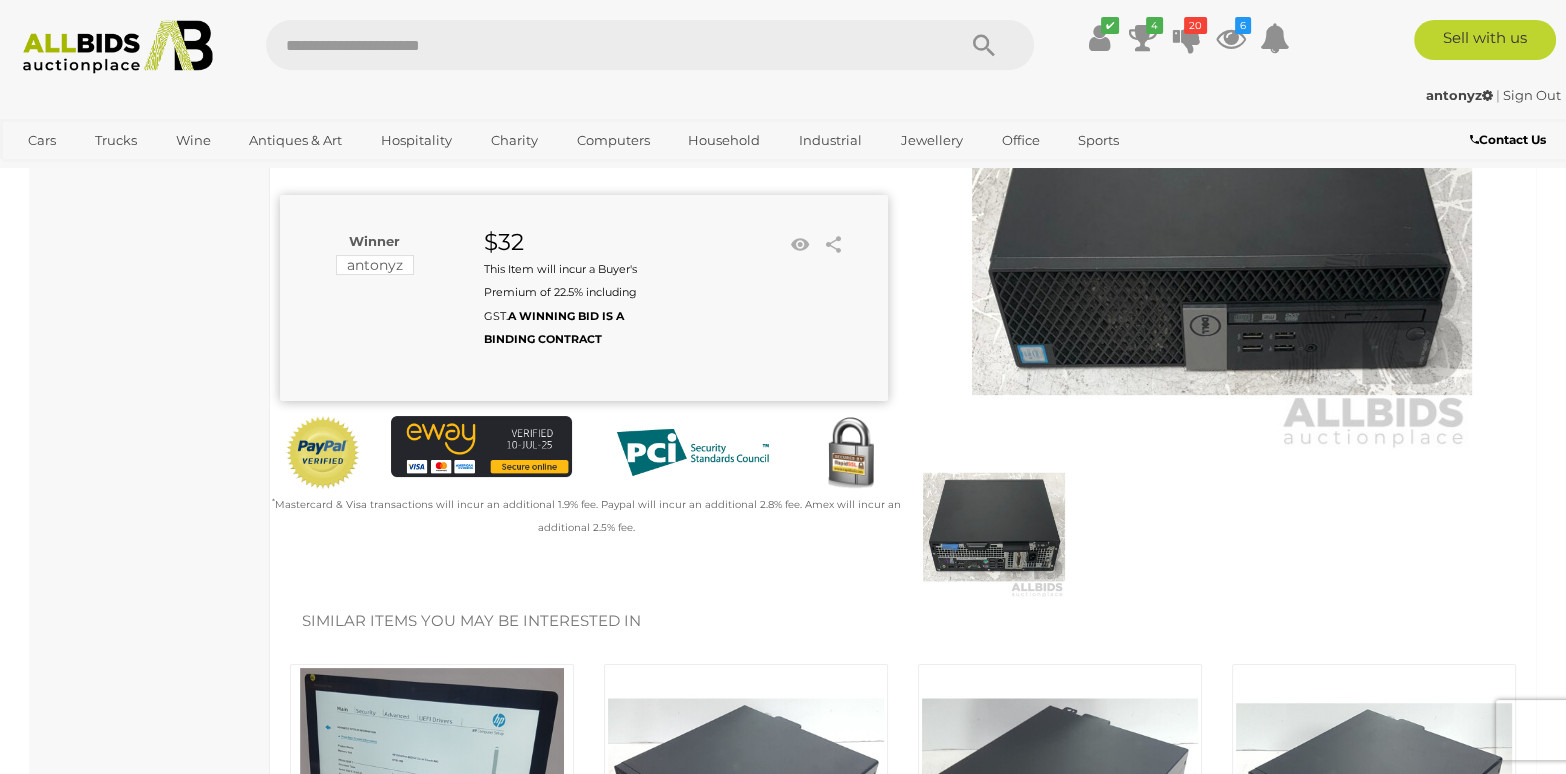 scroll, scrollTop: 300, scrollLeft: 0, axis: vertical 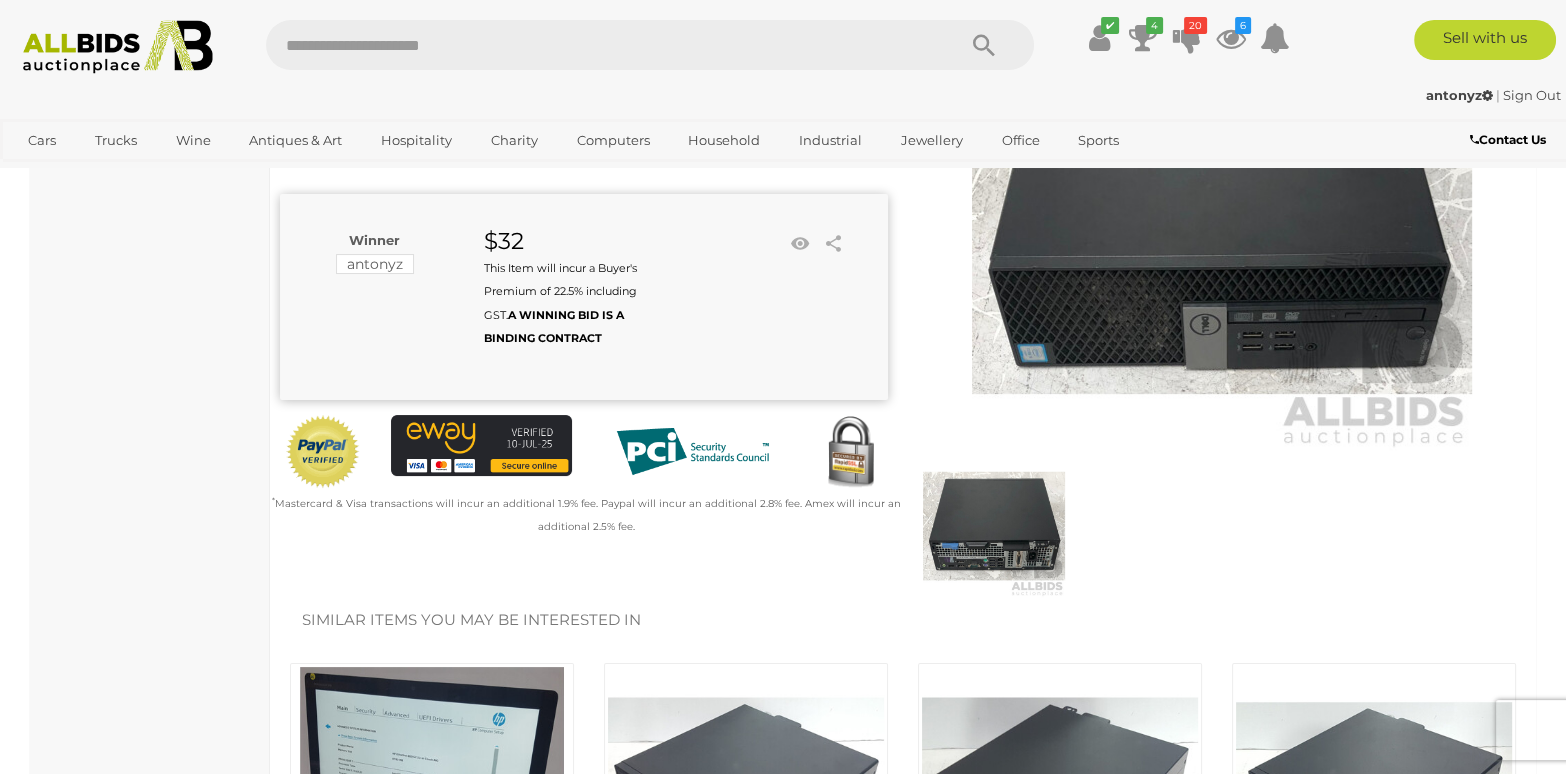 click at bounding box center (994, 526) 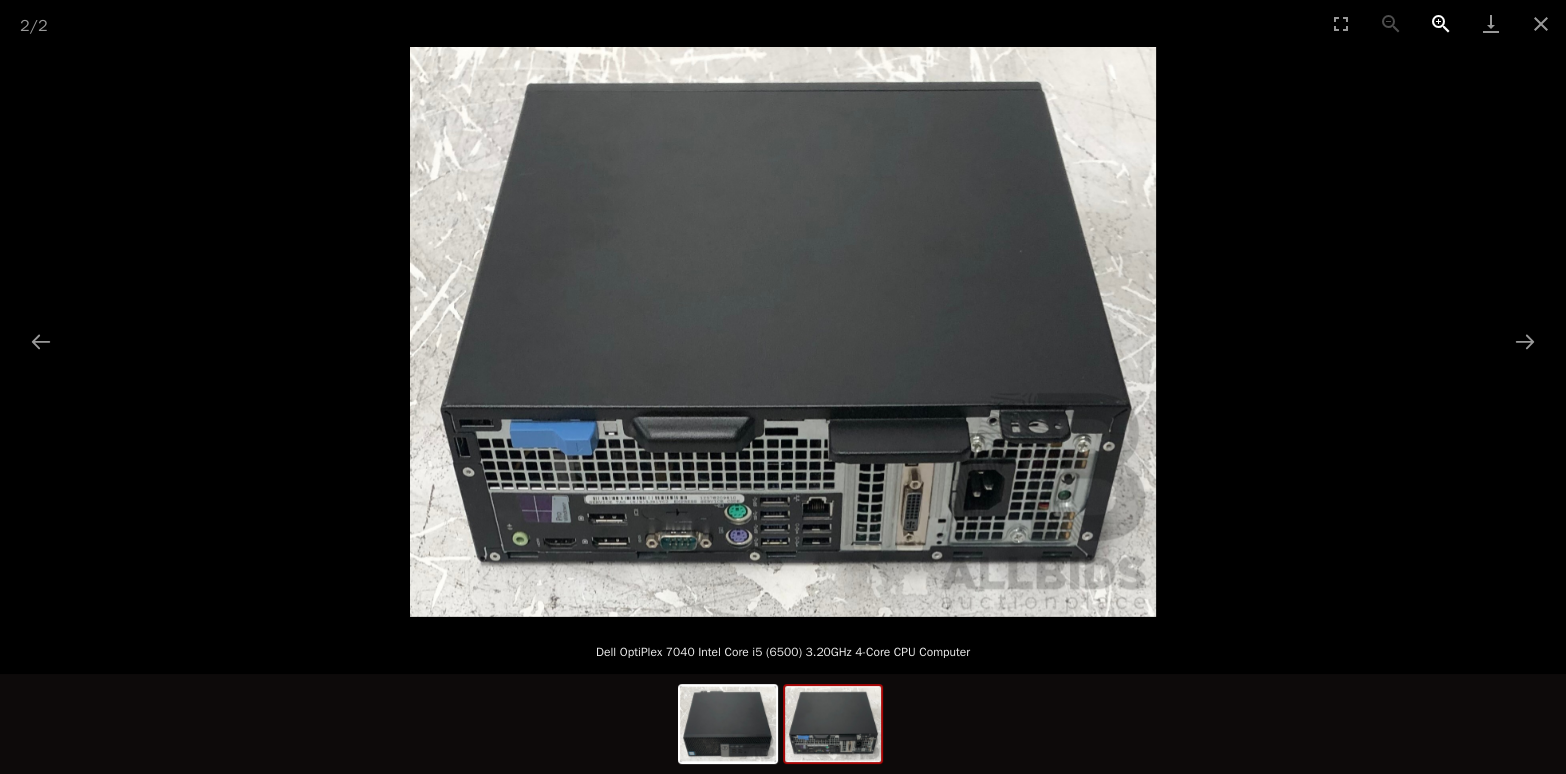 click at bounding box center (1441, 23) 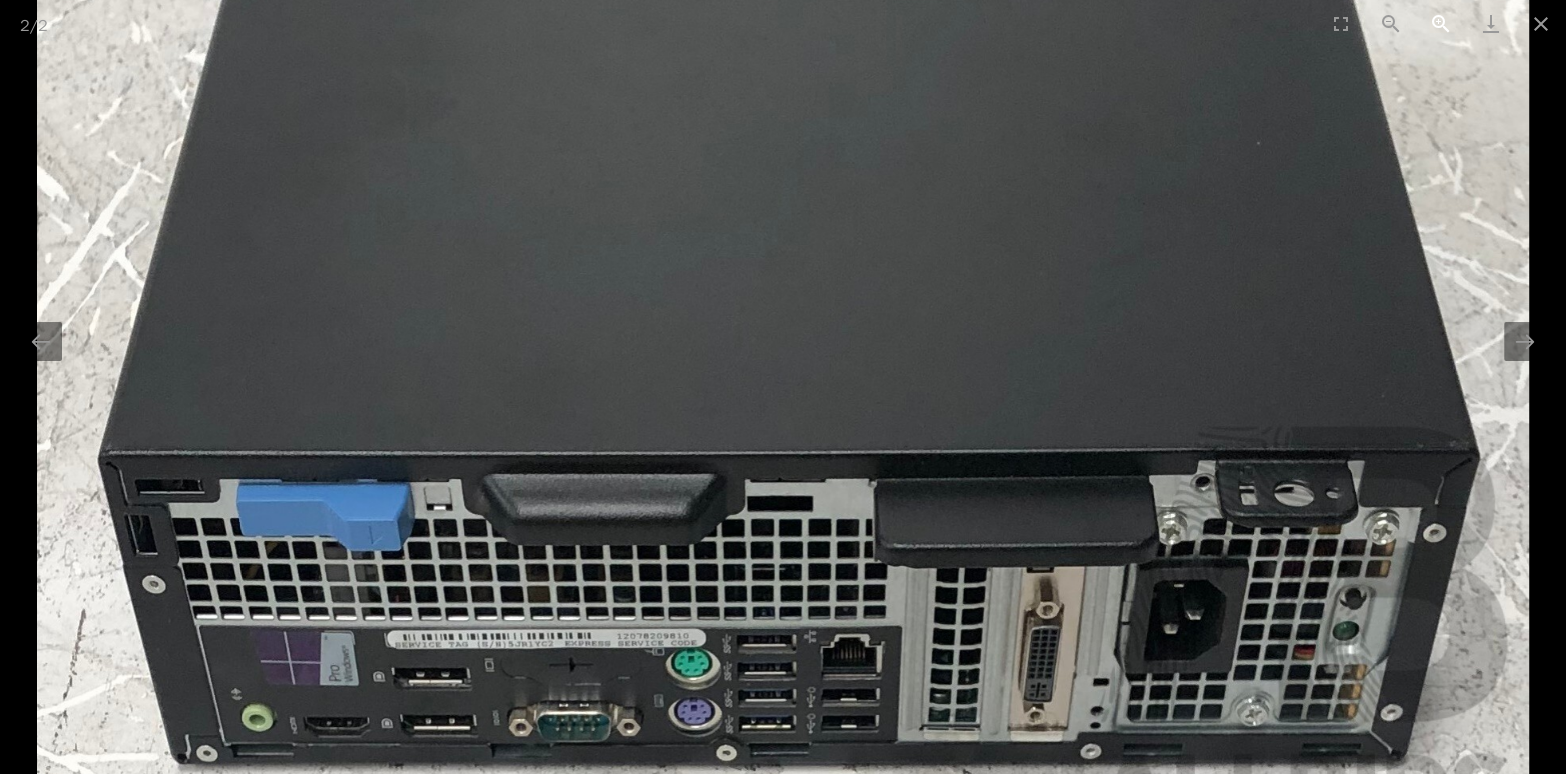 click at bounding box center [1441, 23] 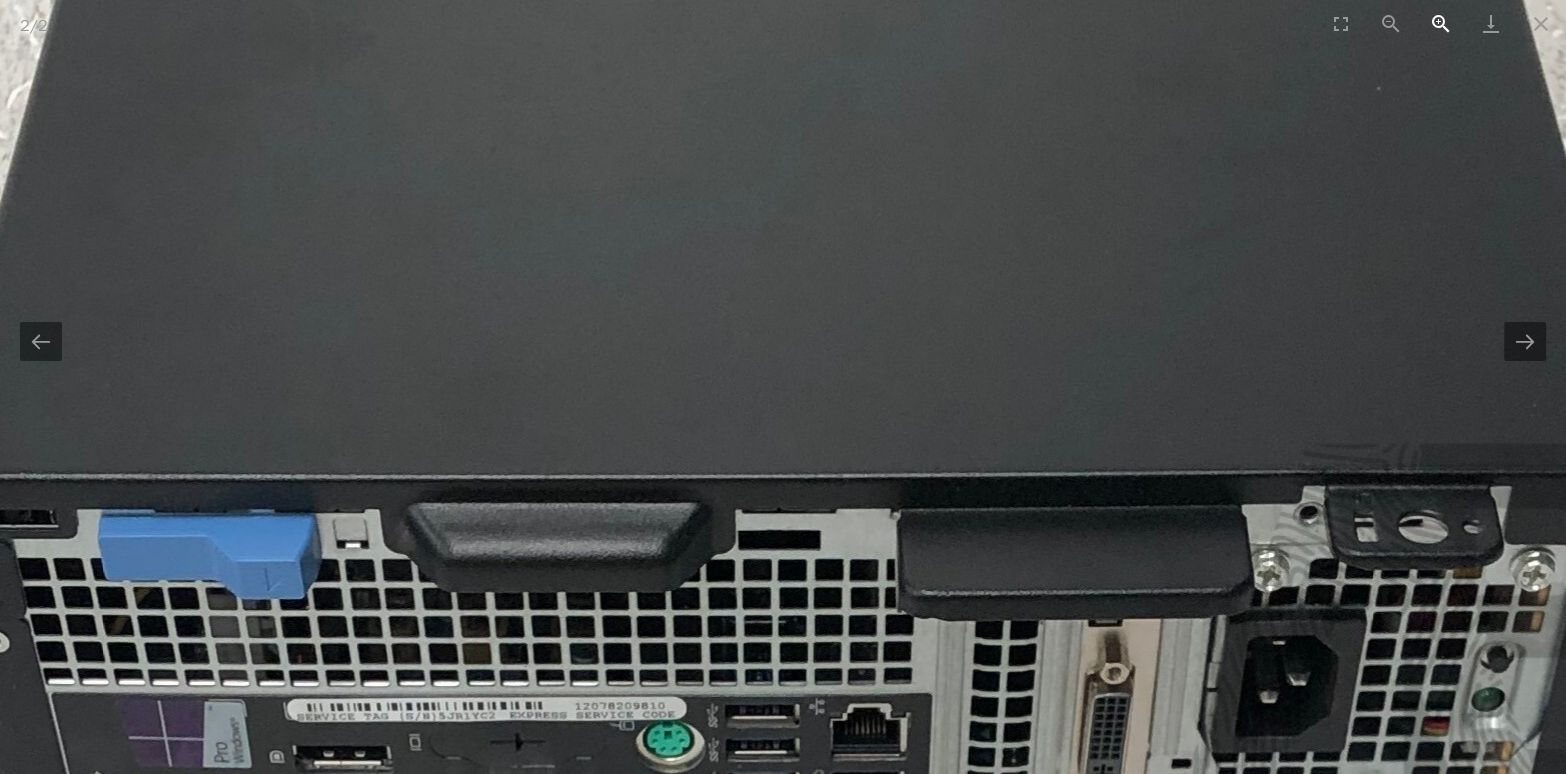 click at bounding box center (1441, 23) 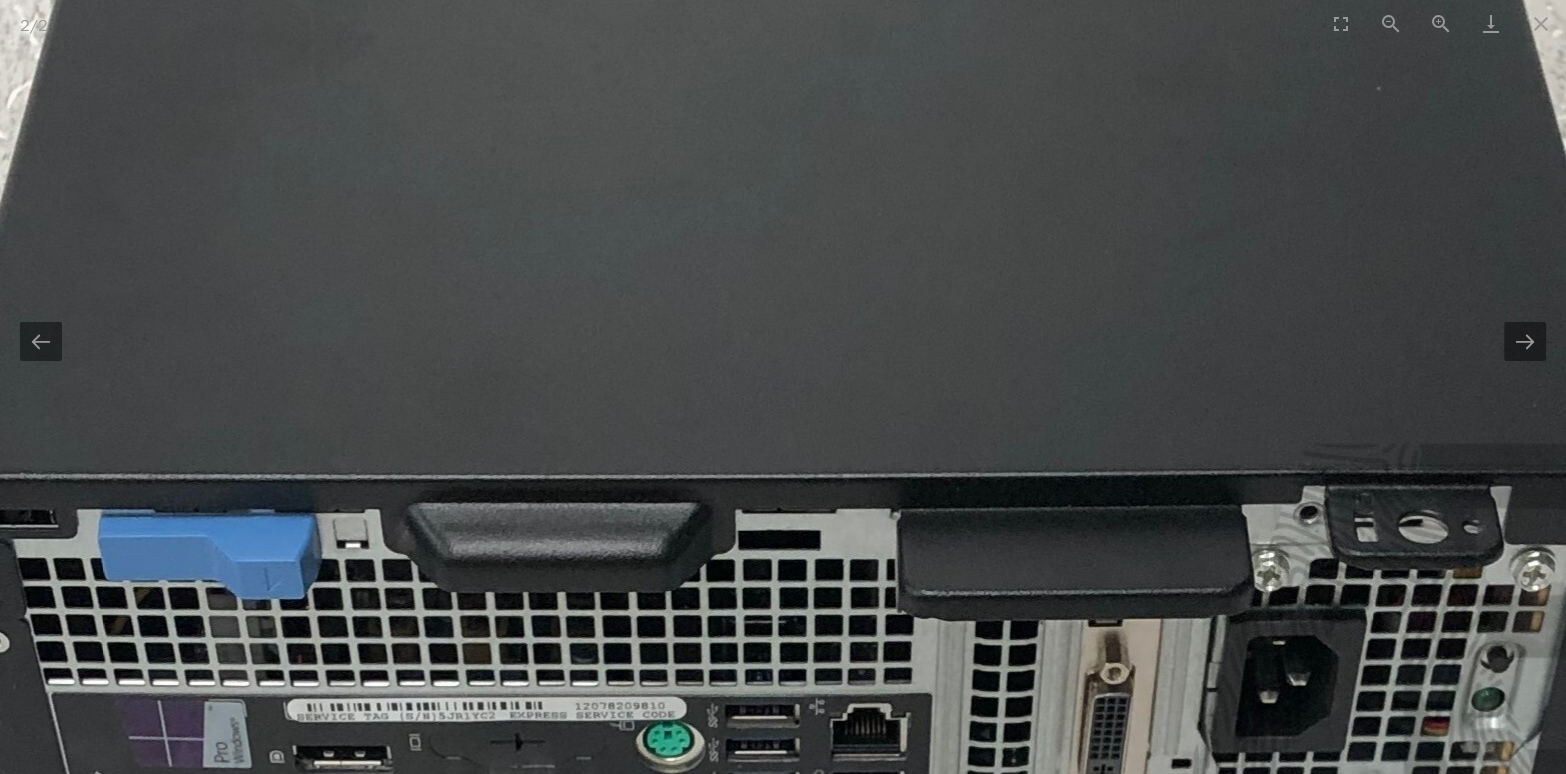 scroll, scrollTop: 0, scrollLeft: 0, axis: both 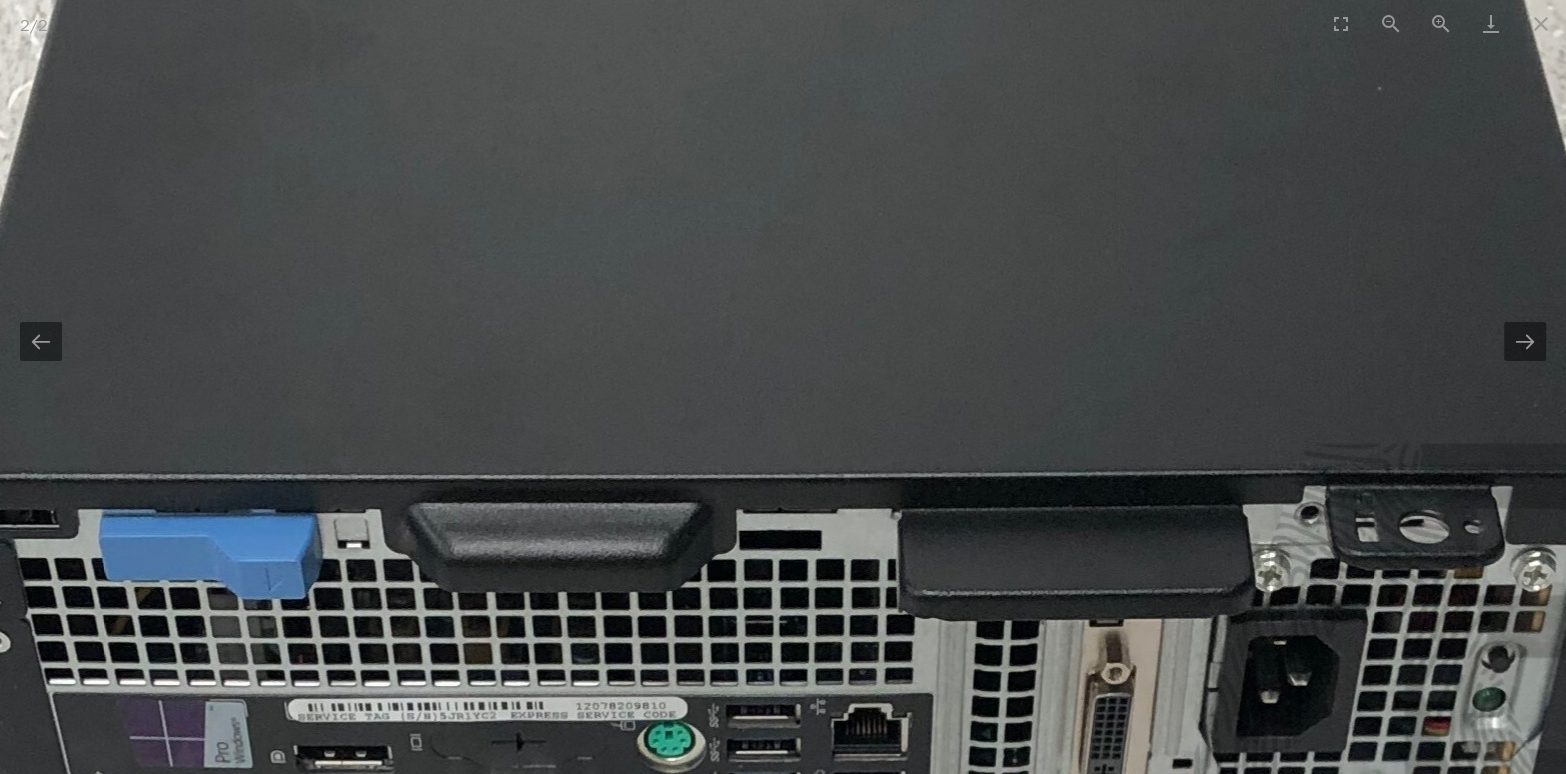 type 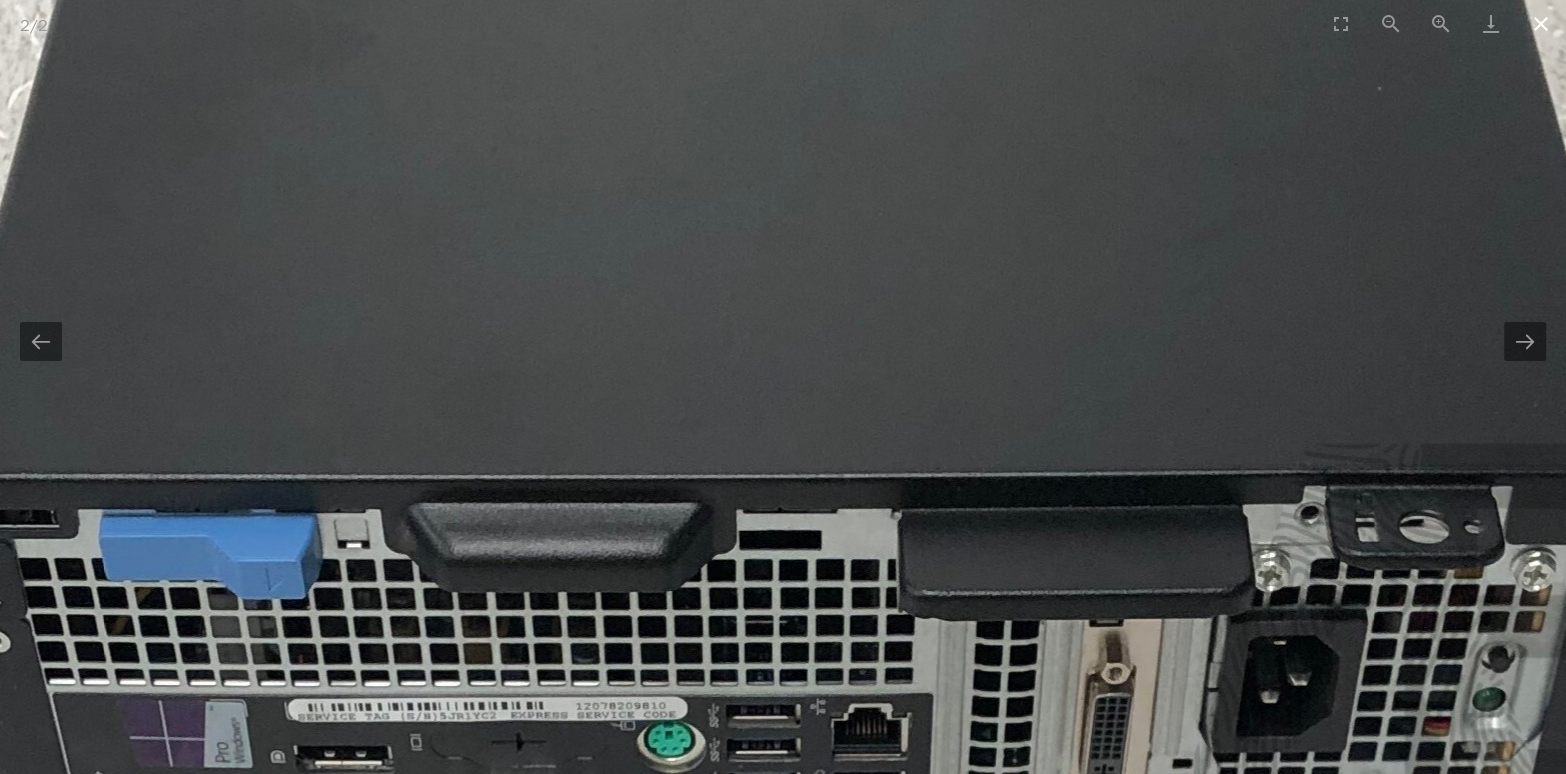 click at bounding box center (1541, 23) 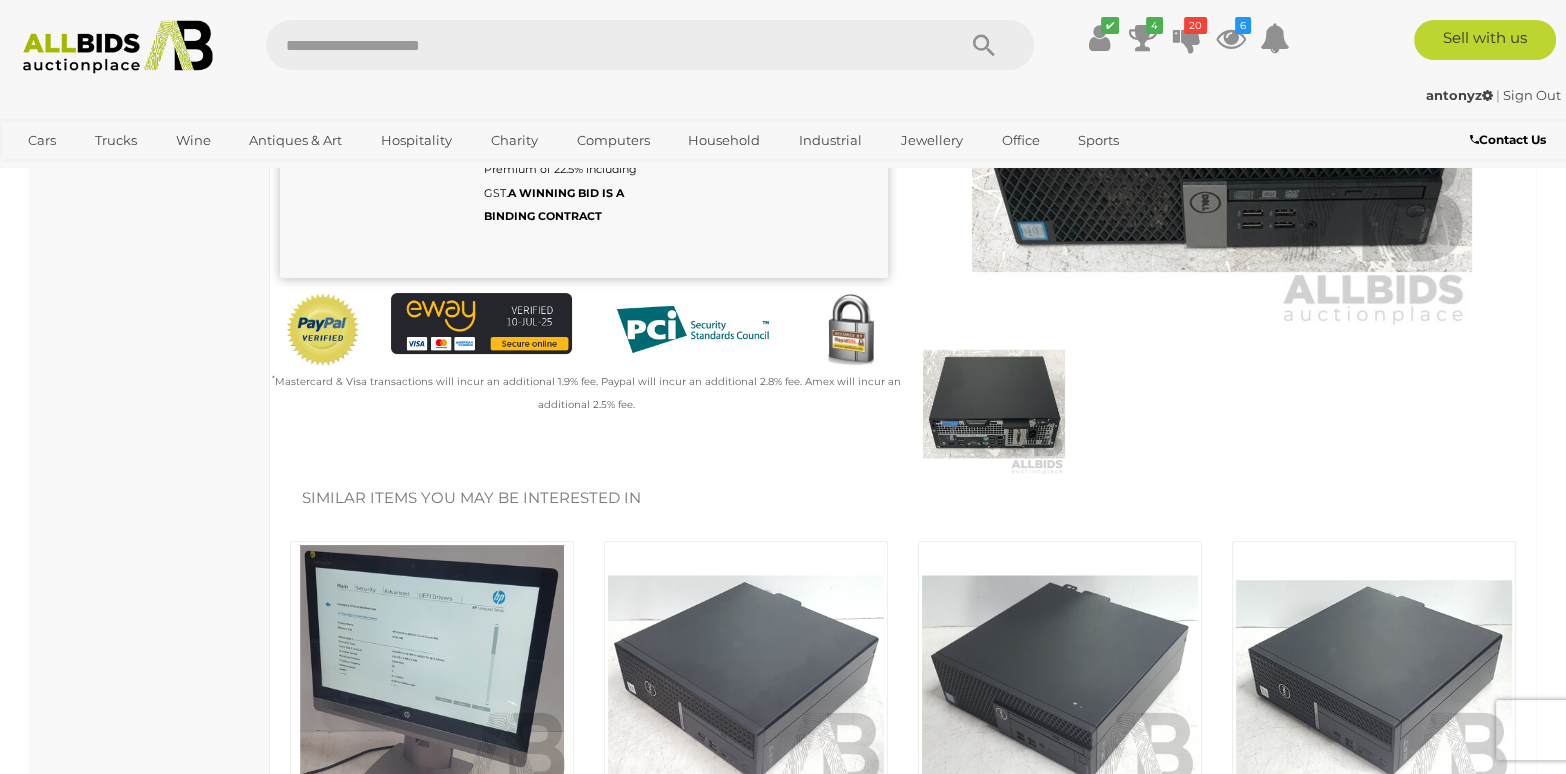 scroll, scrollTop: 399, scrollLeft: 0, axis: vertical 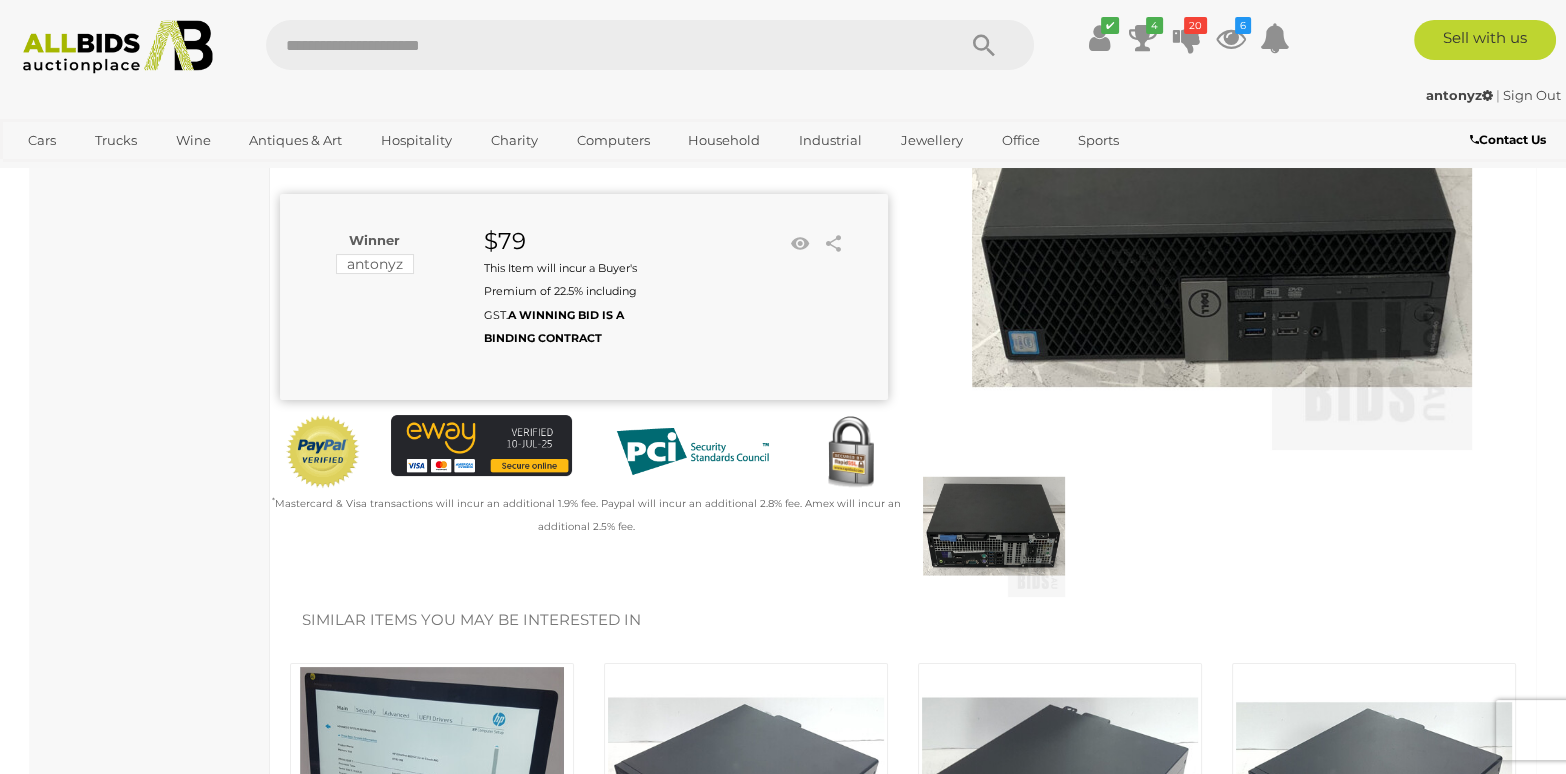 click at bounding box center (994, 526) 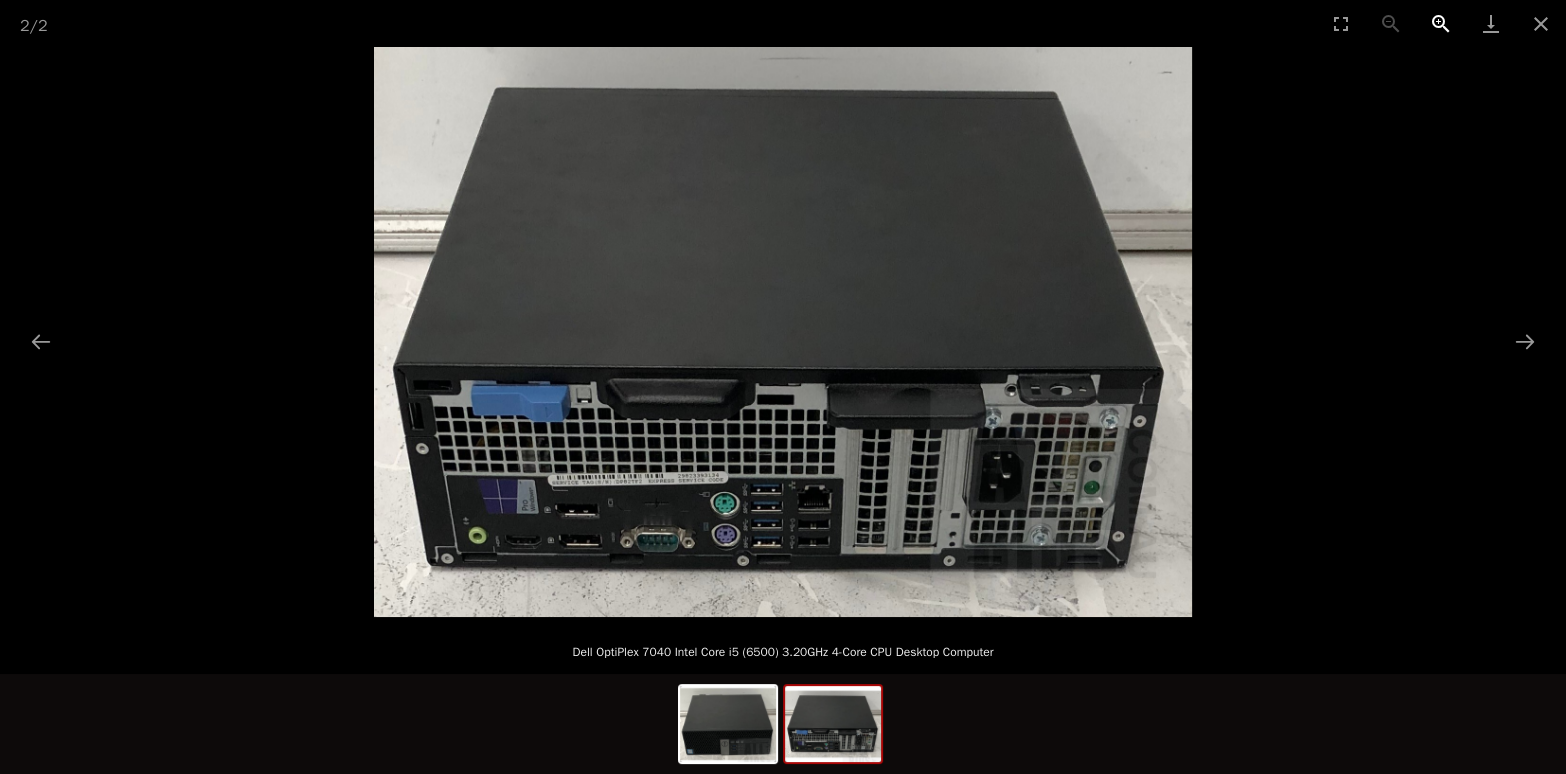 click at bounding box center [1441, 23] 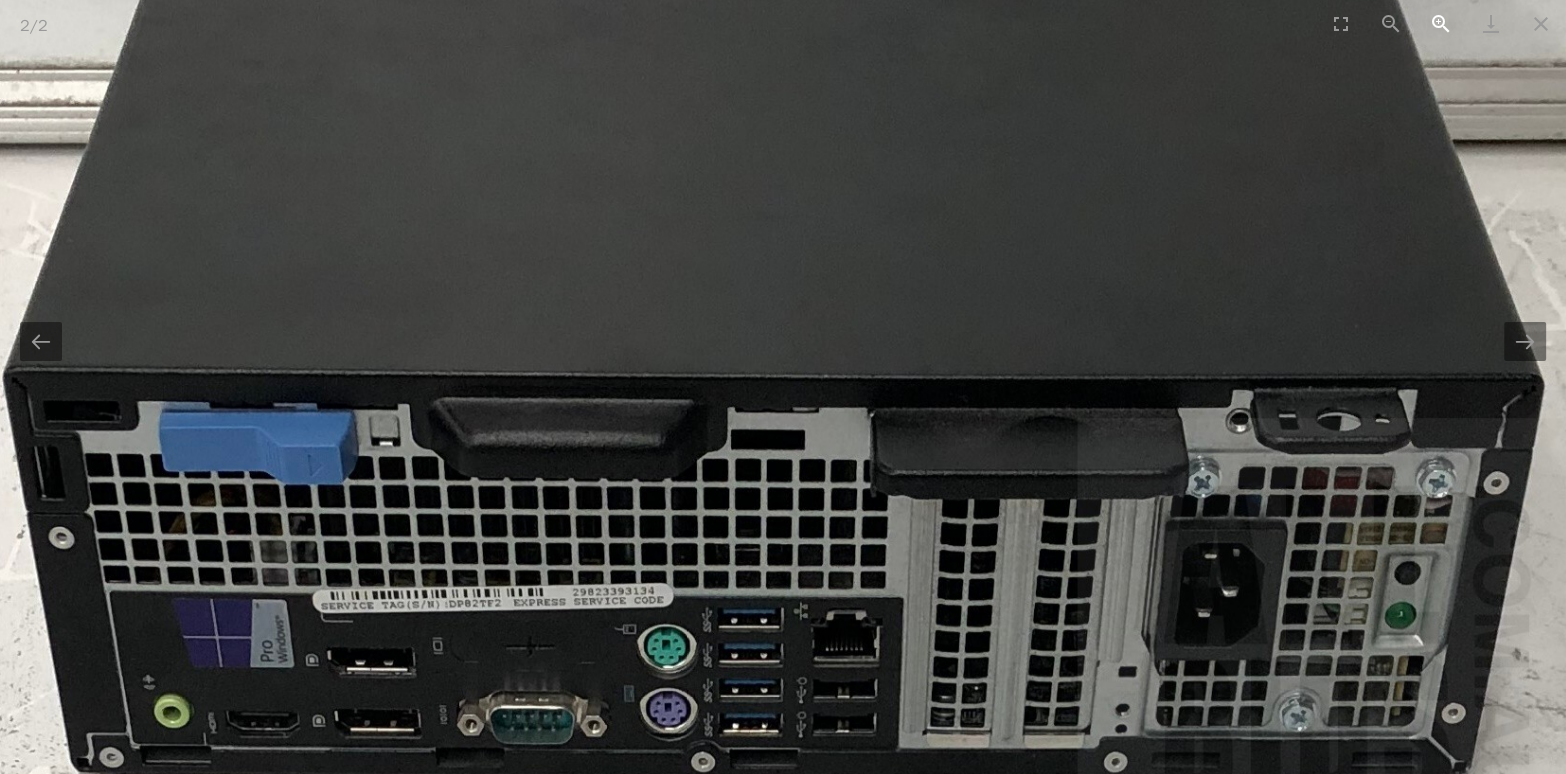 click at bounding box center (1441, 23) 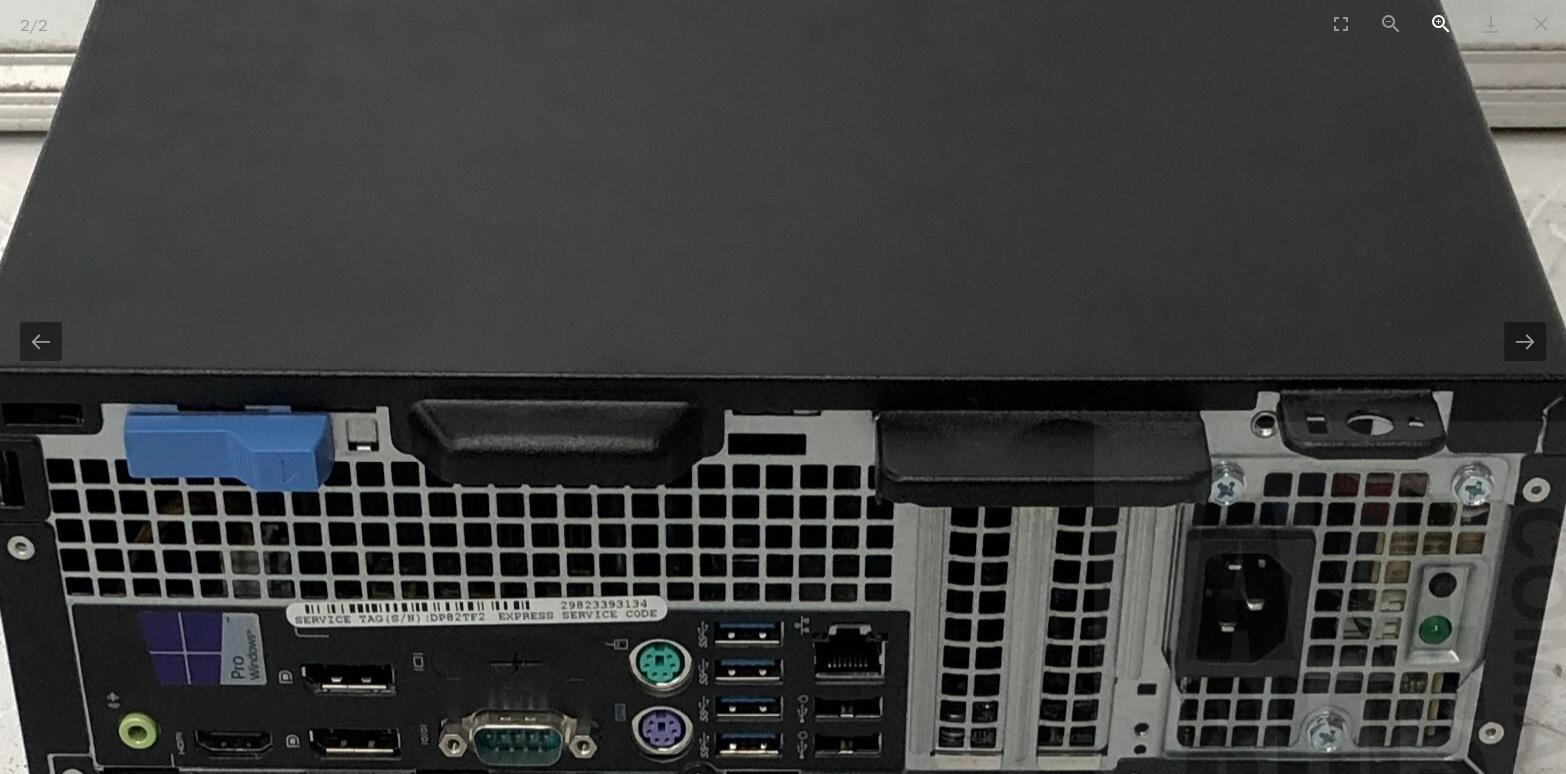 click at bounding box center (1441, 23) 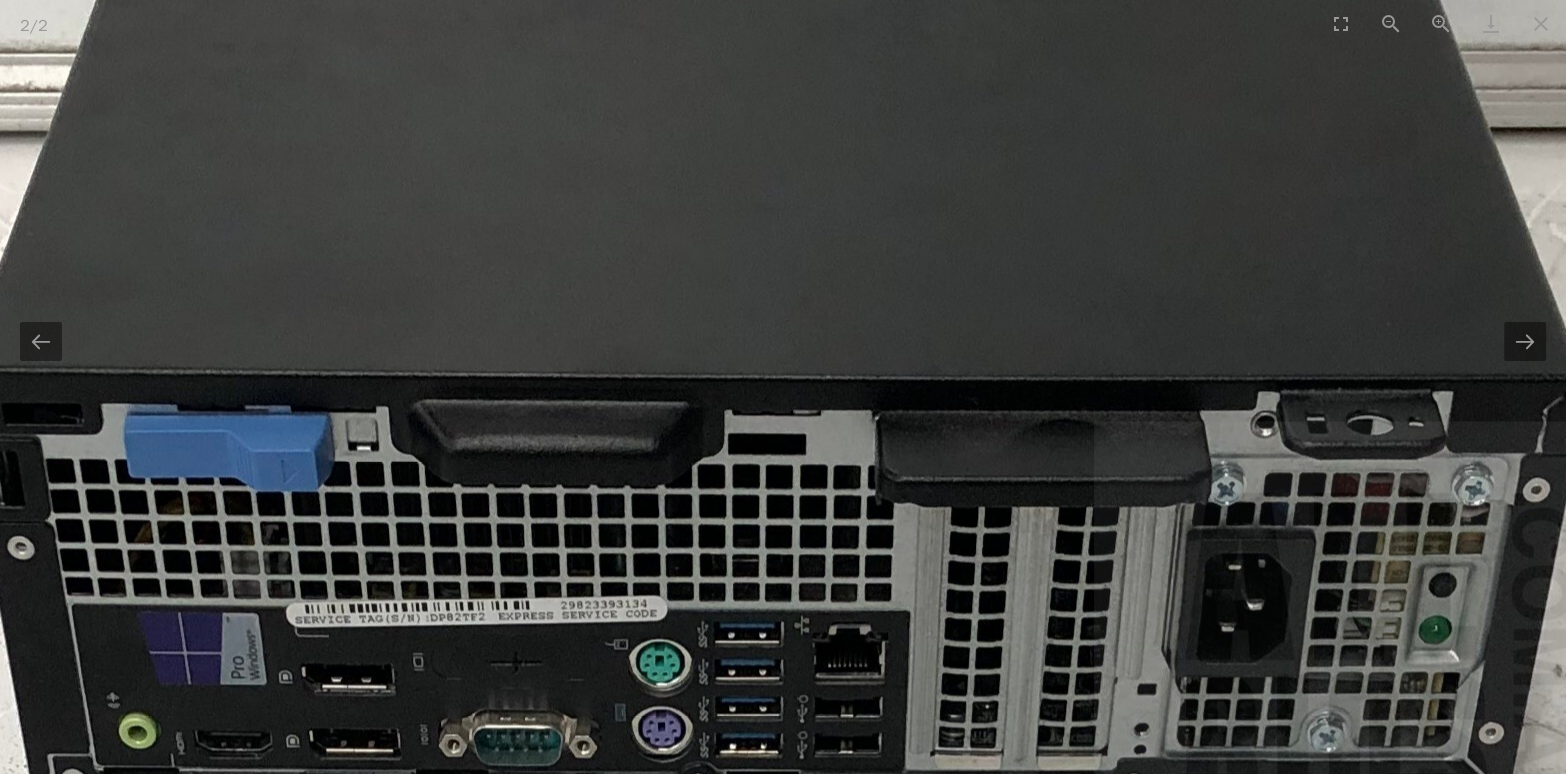 scroll, scrollTop: 0, scrollLeft: 0, axis: both 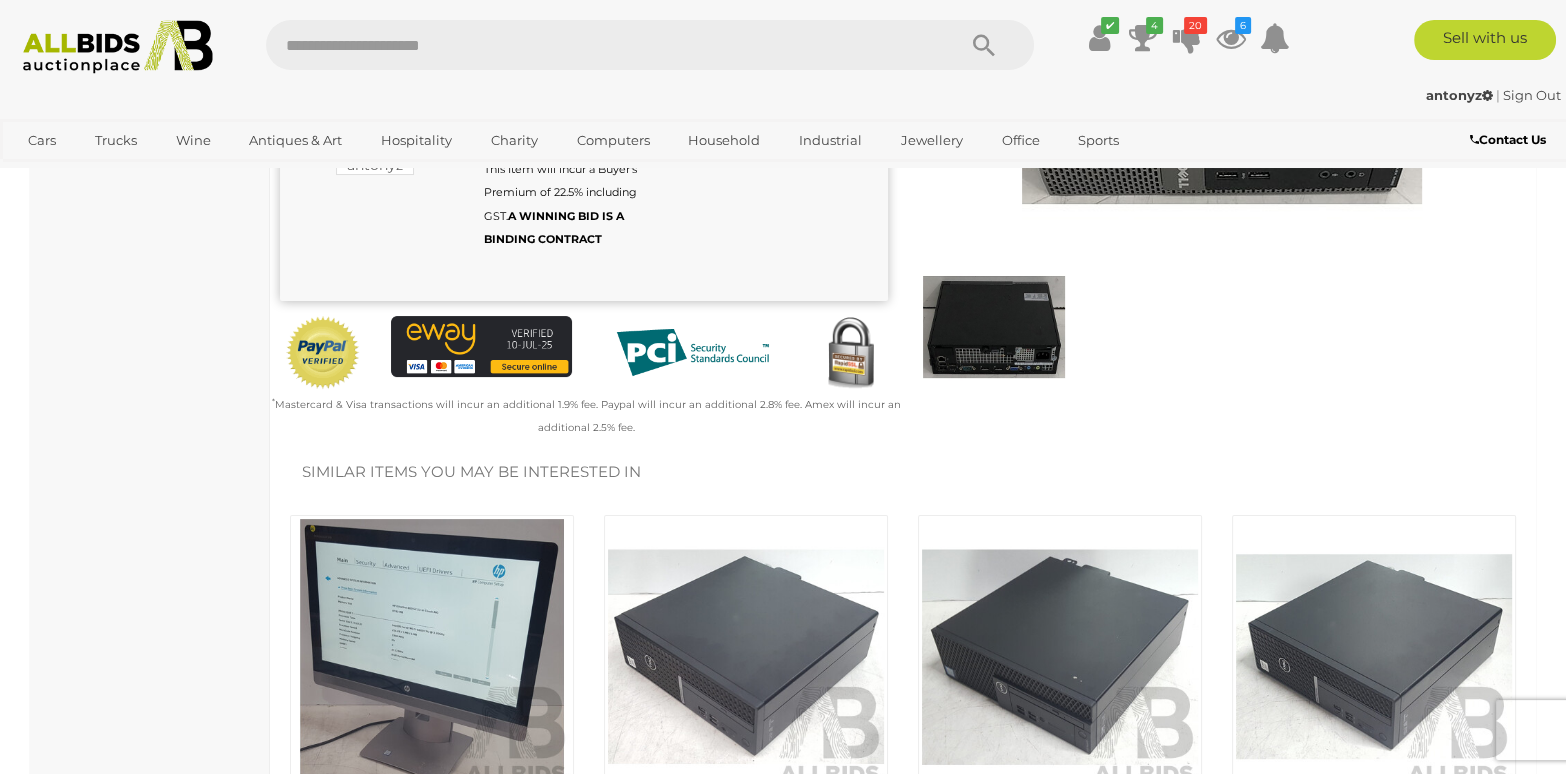 click at bounding box center [994, 327] 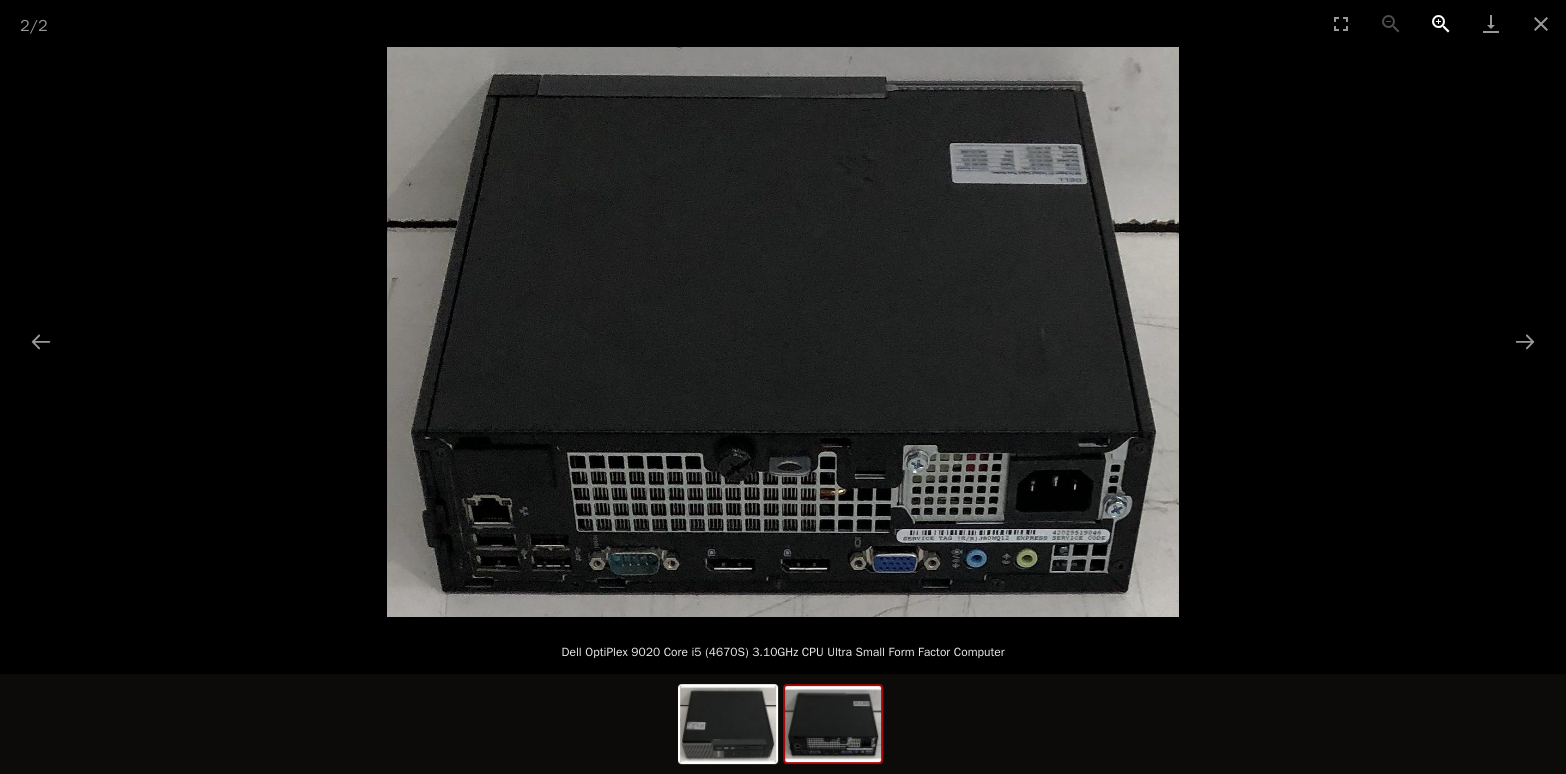 click at bounding box center [1441, 23] 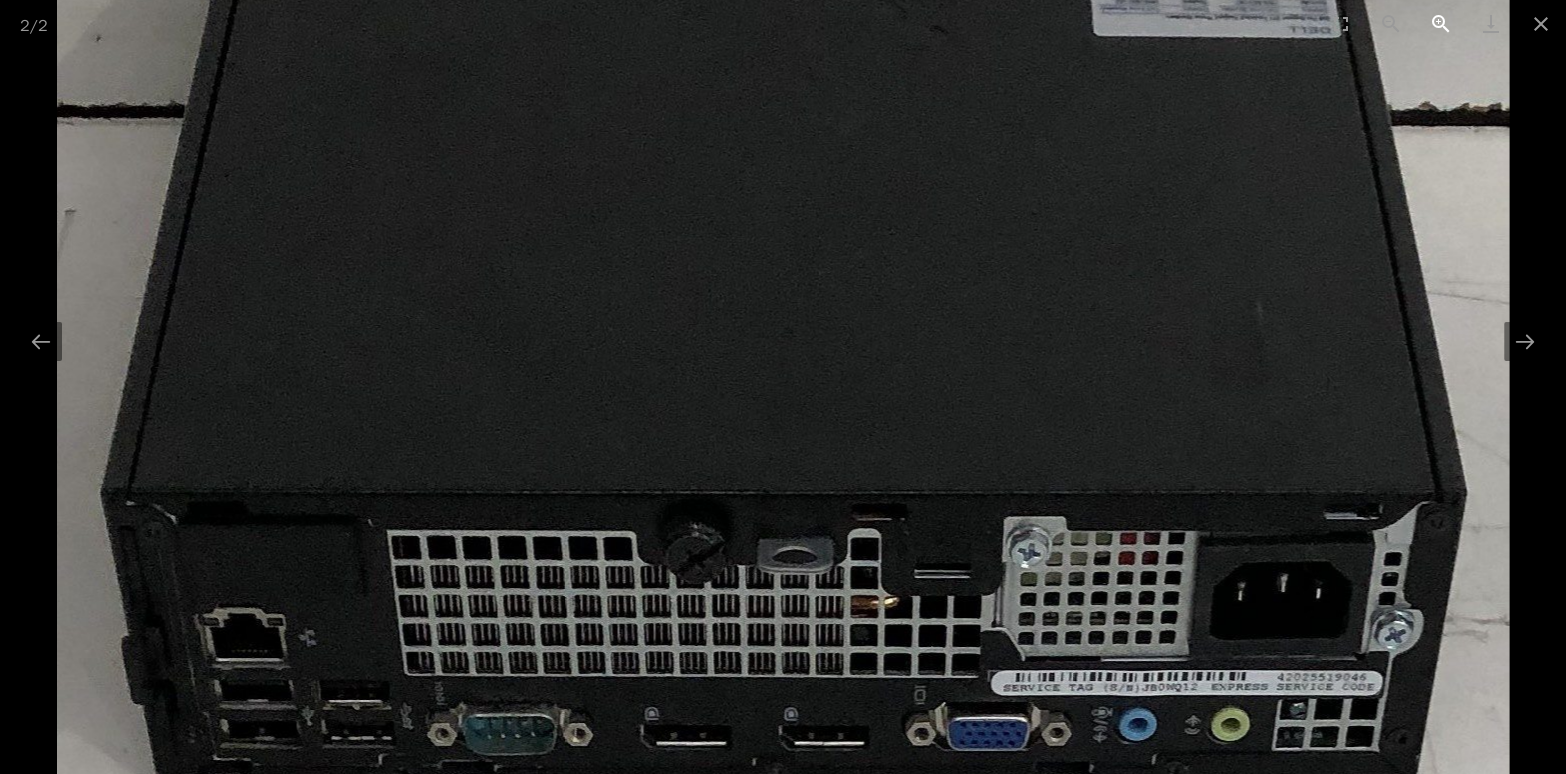 click at bounding box center (1441, 23) 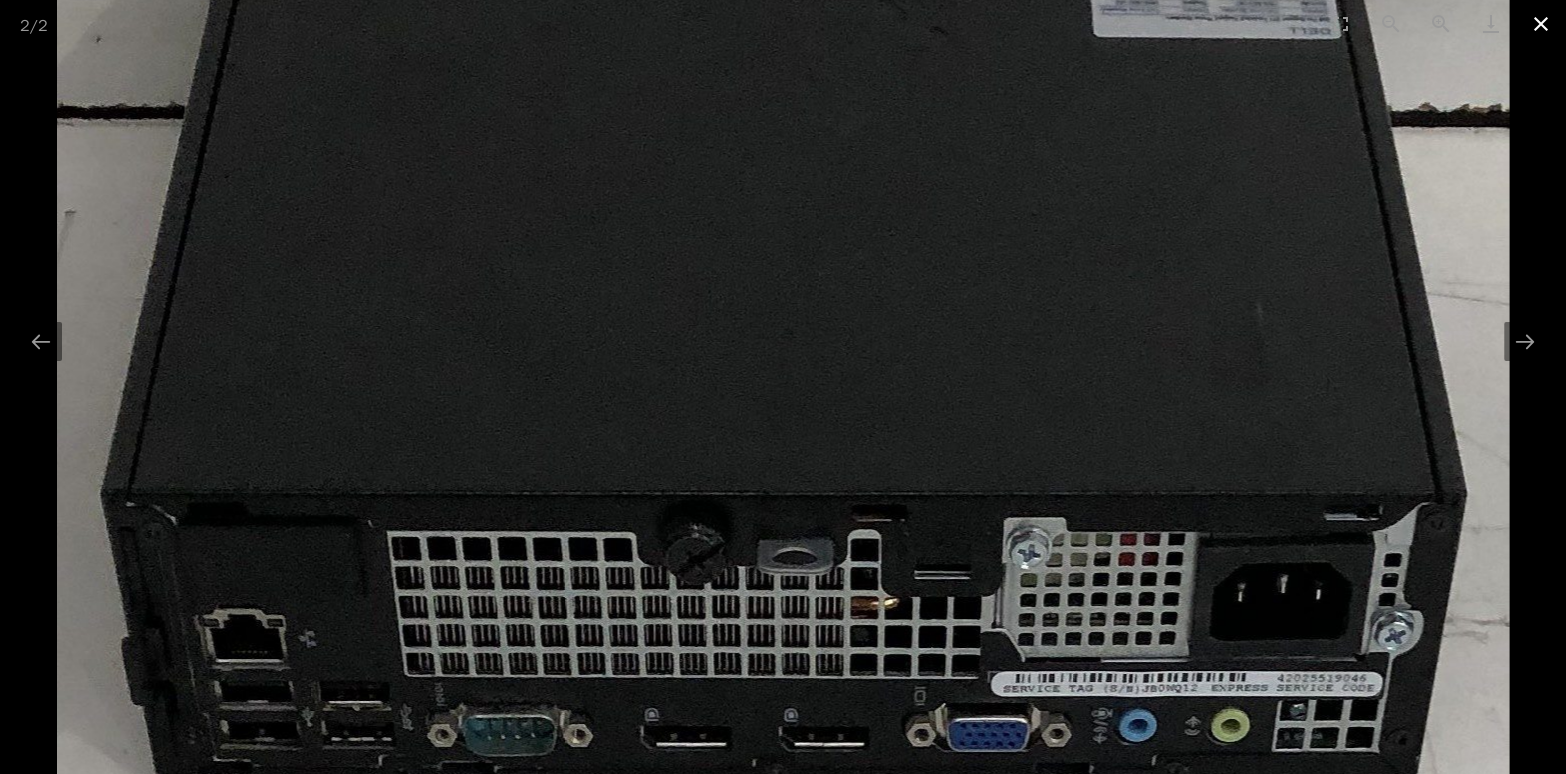 click at bounding box center (1541, 23) 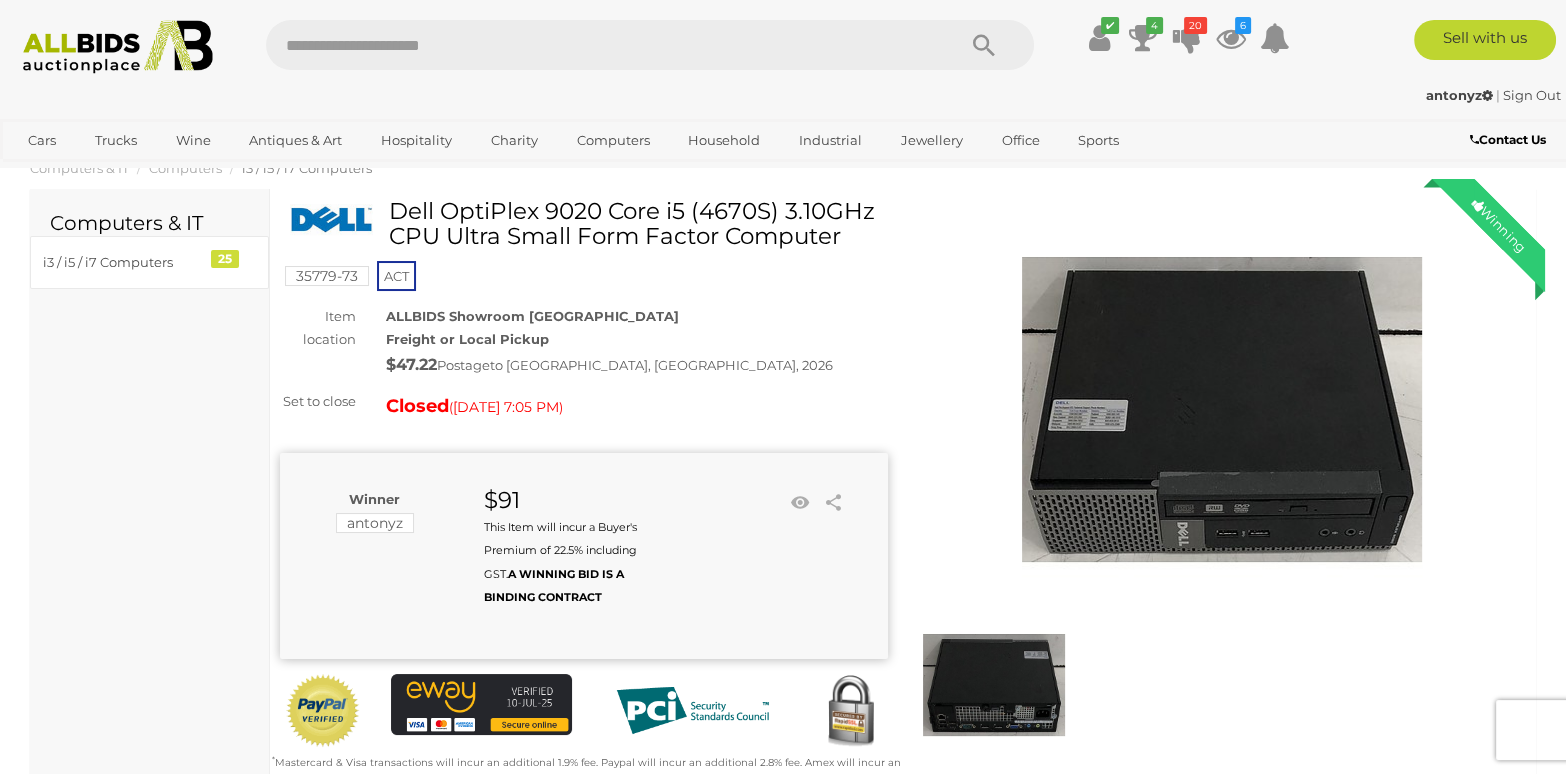 scroll, scrollTop: 0, scrollLeft: 0, axis: both 